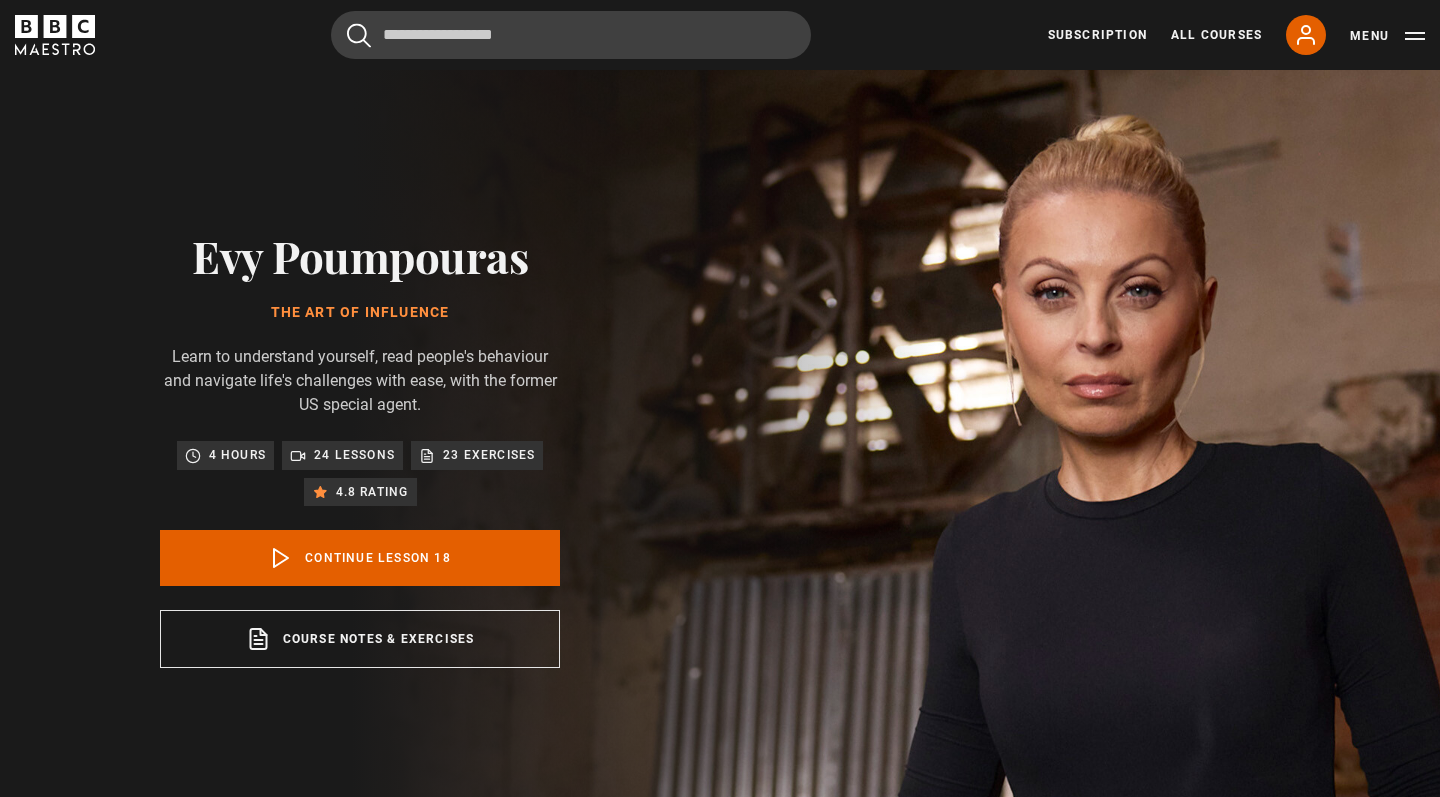 scroll, scrollTop: 826, scrollLeft: 0, axis: vertical 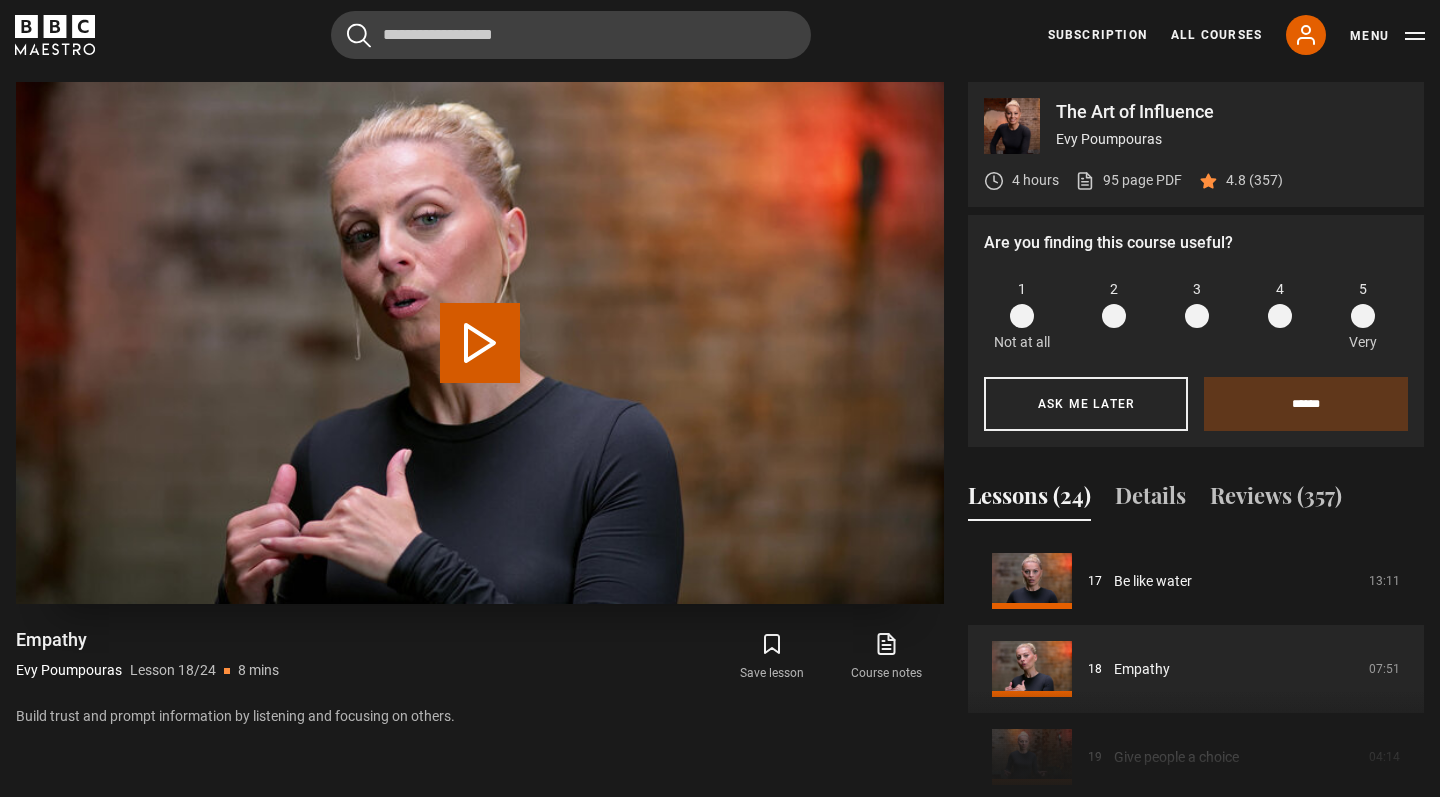 click on "Play Lesson Empathy" at bounding box center (480, 343) 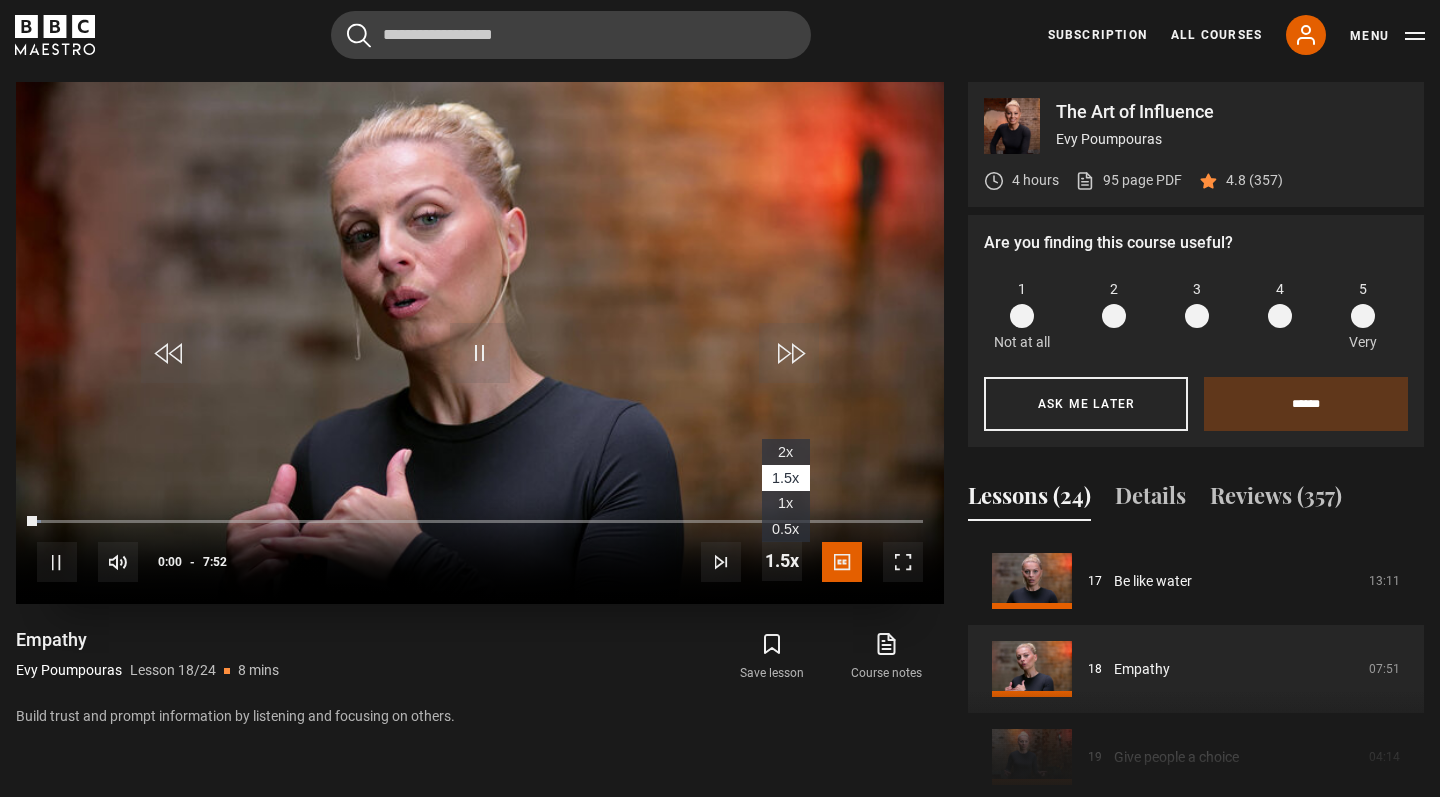 click at bounding box center [782, 561] 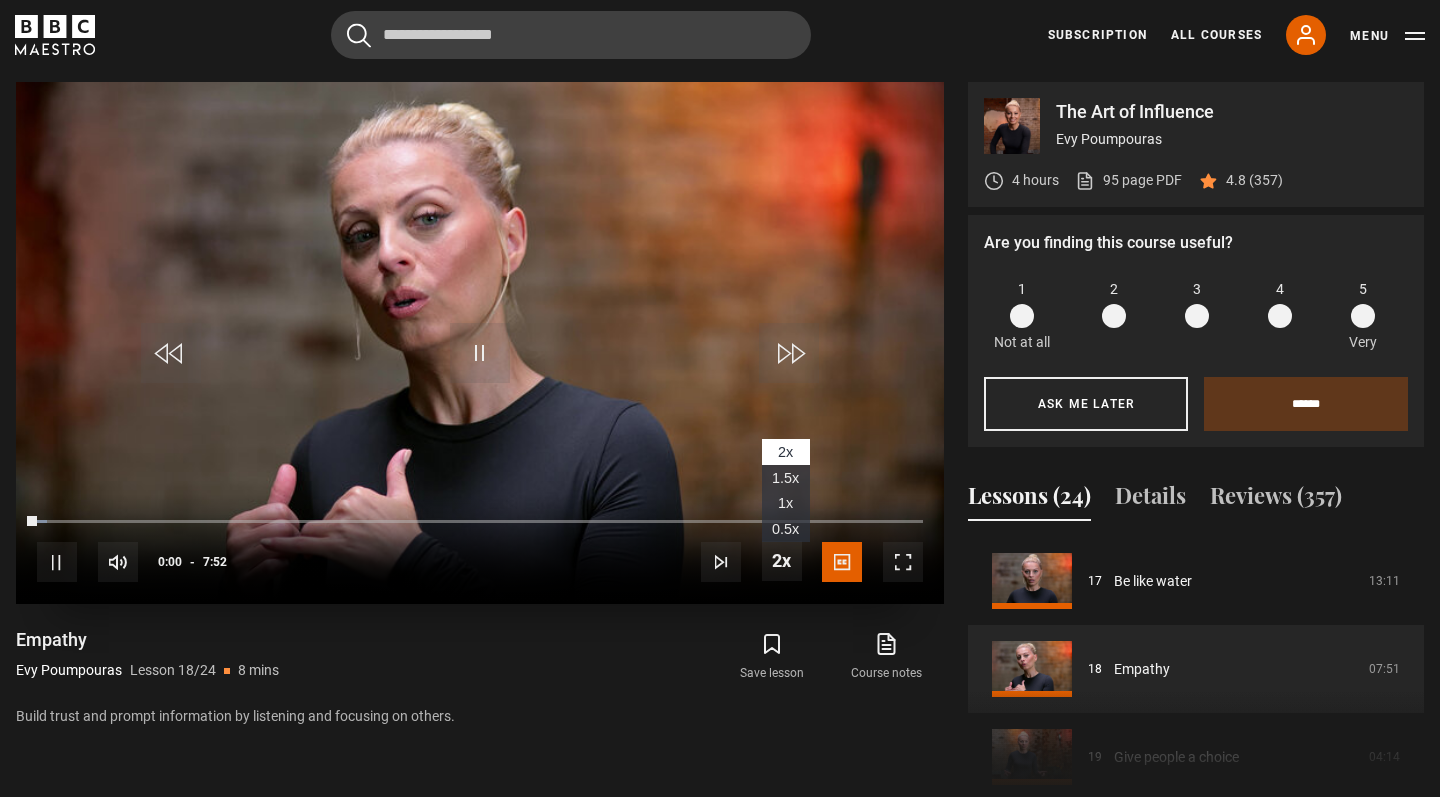click at bounding box center (782, 561) 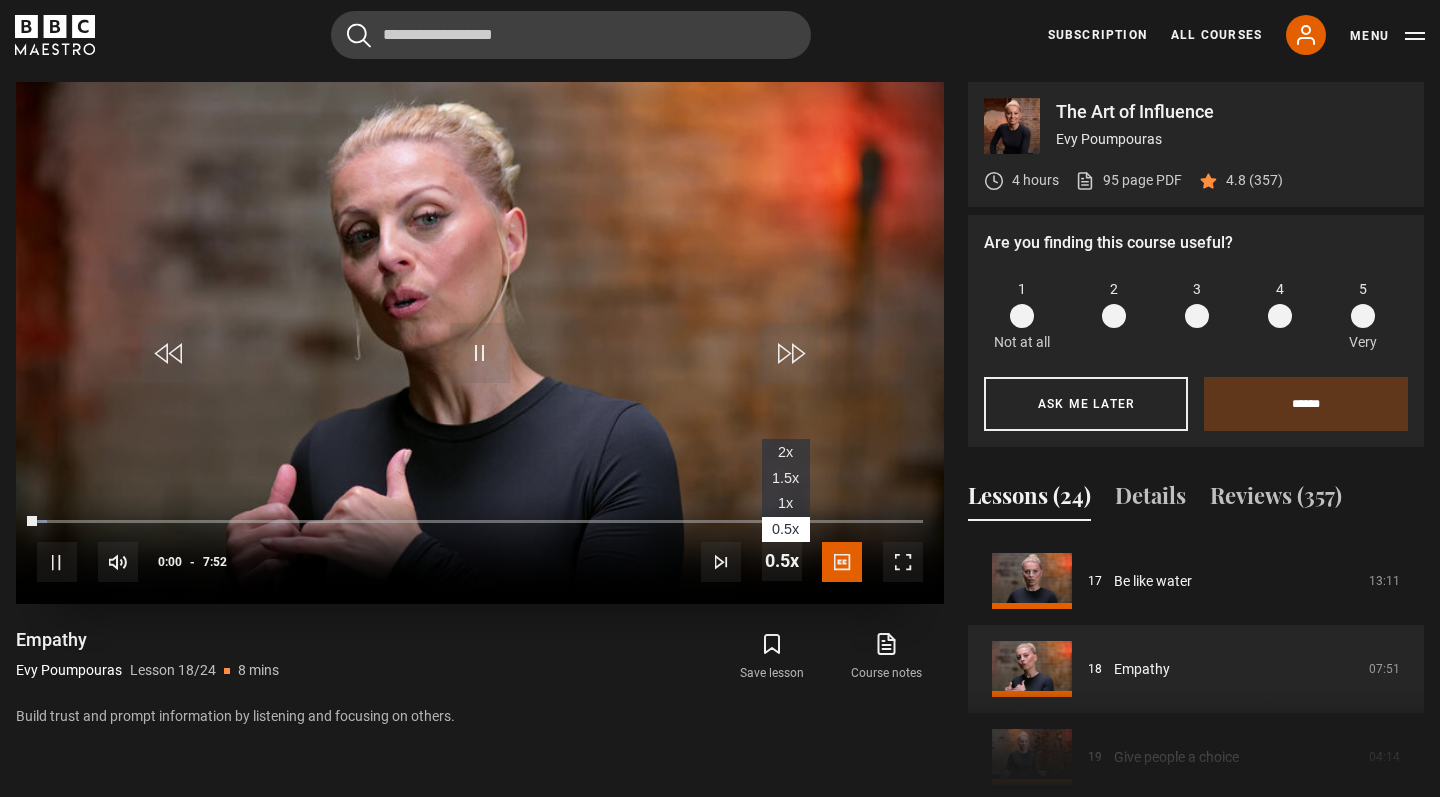 click at bounding box center (782, 561) 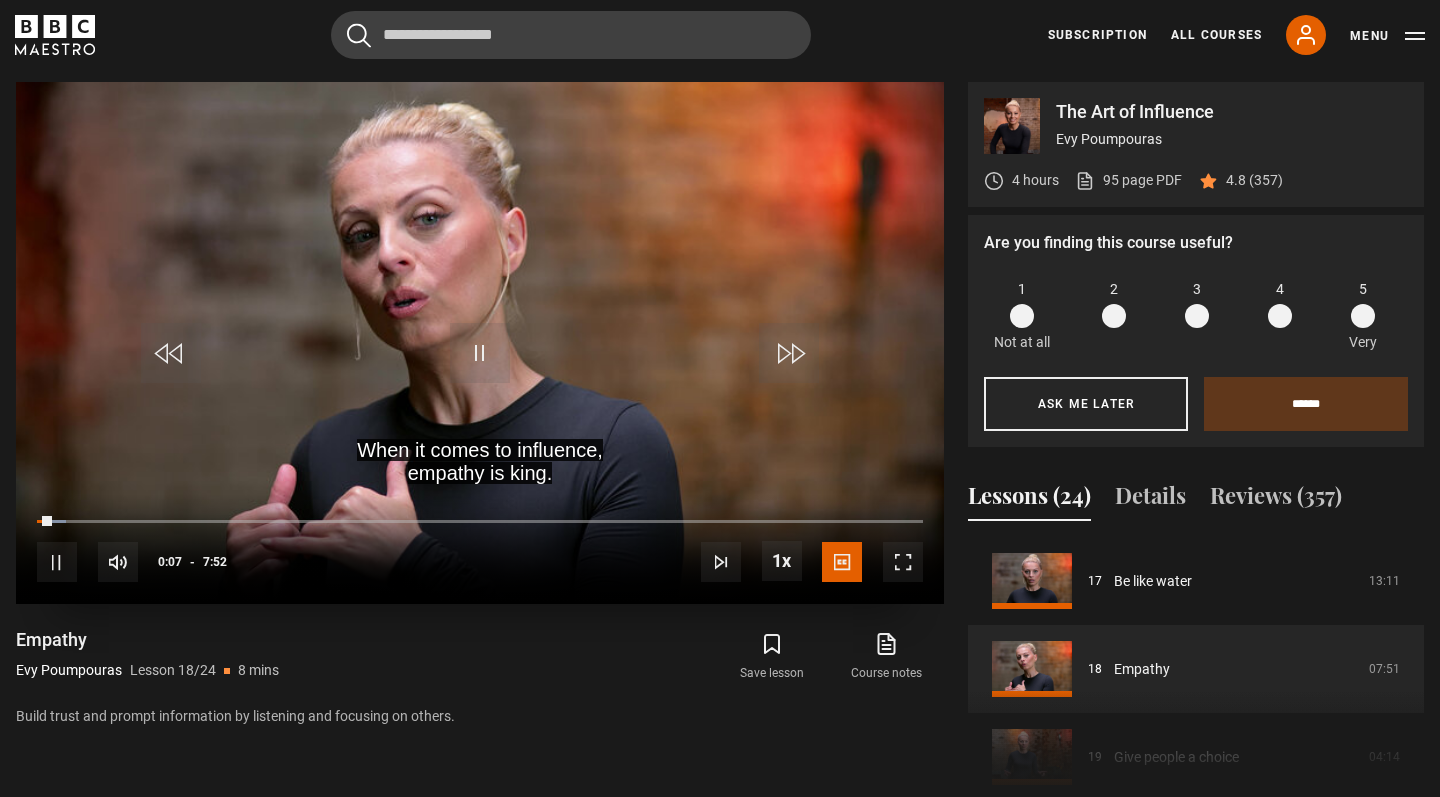 click at bounding box center [480, 353] 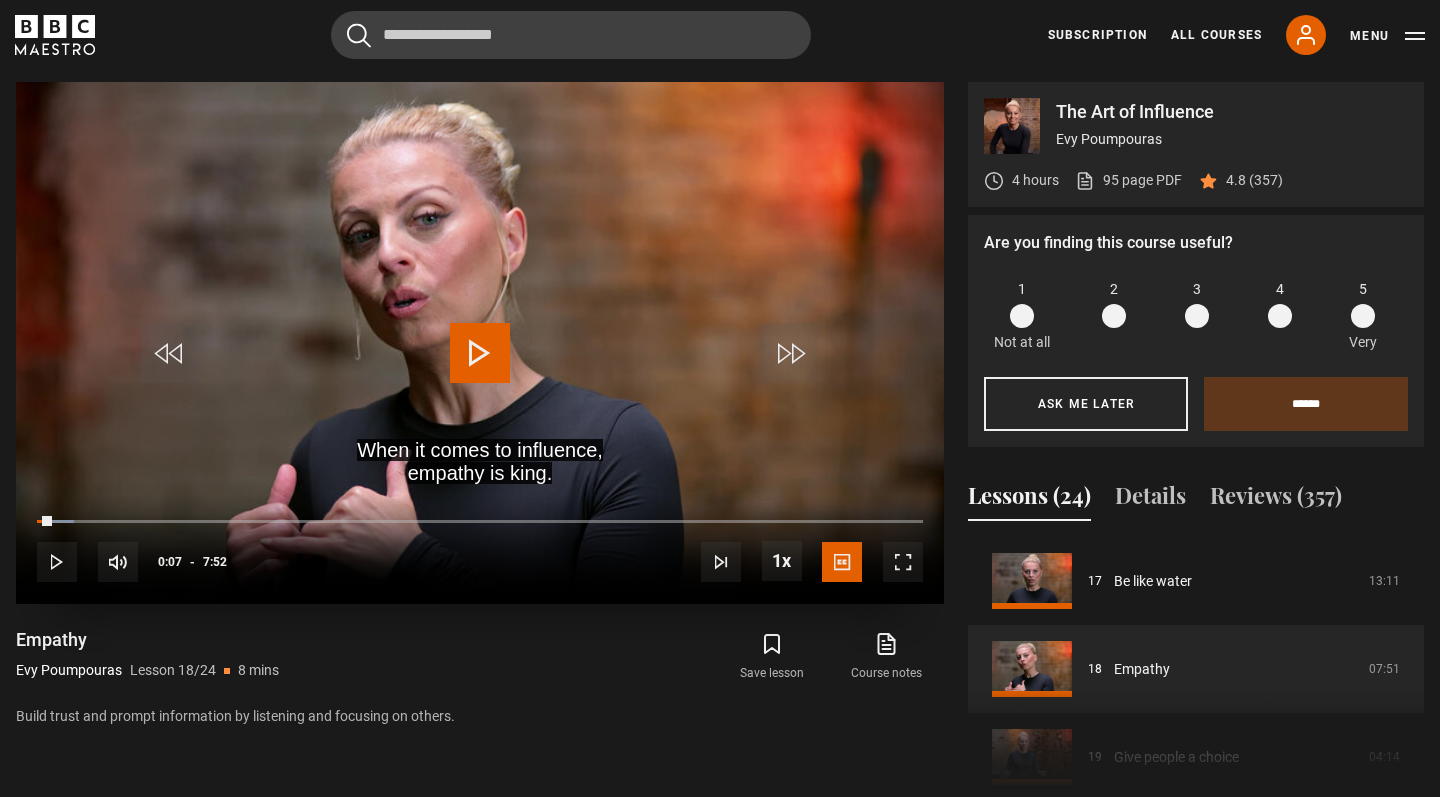 click at bounding box center [903, 562] 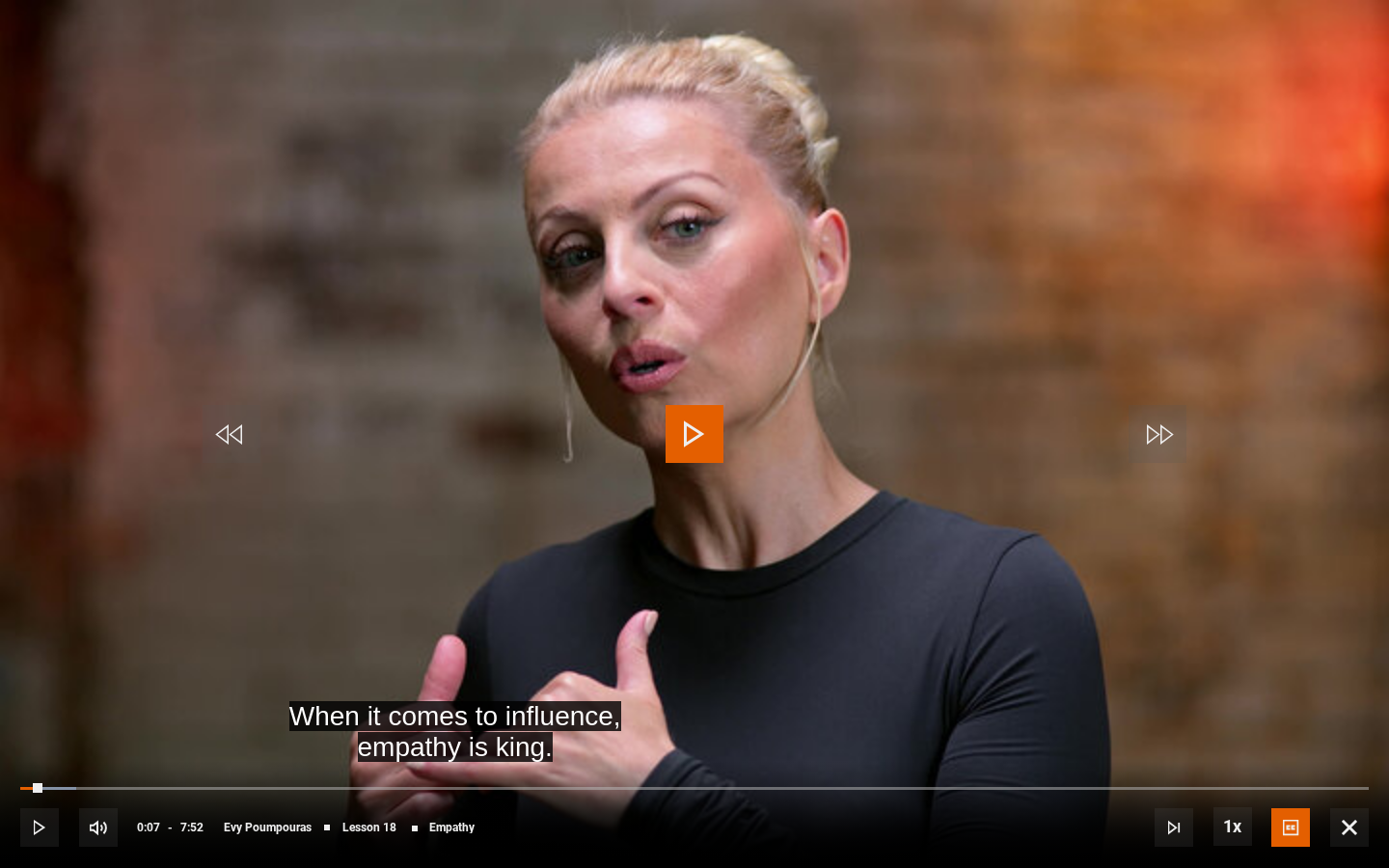 click at bounding box center [694, 434] 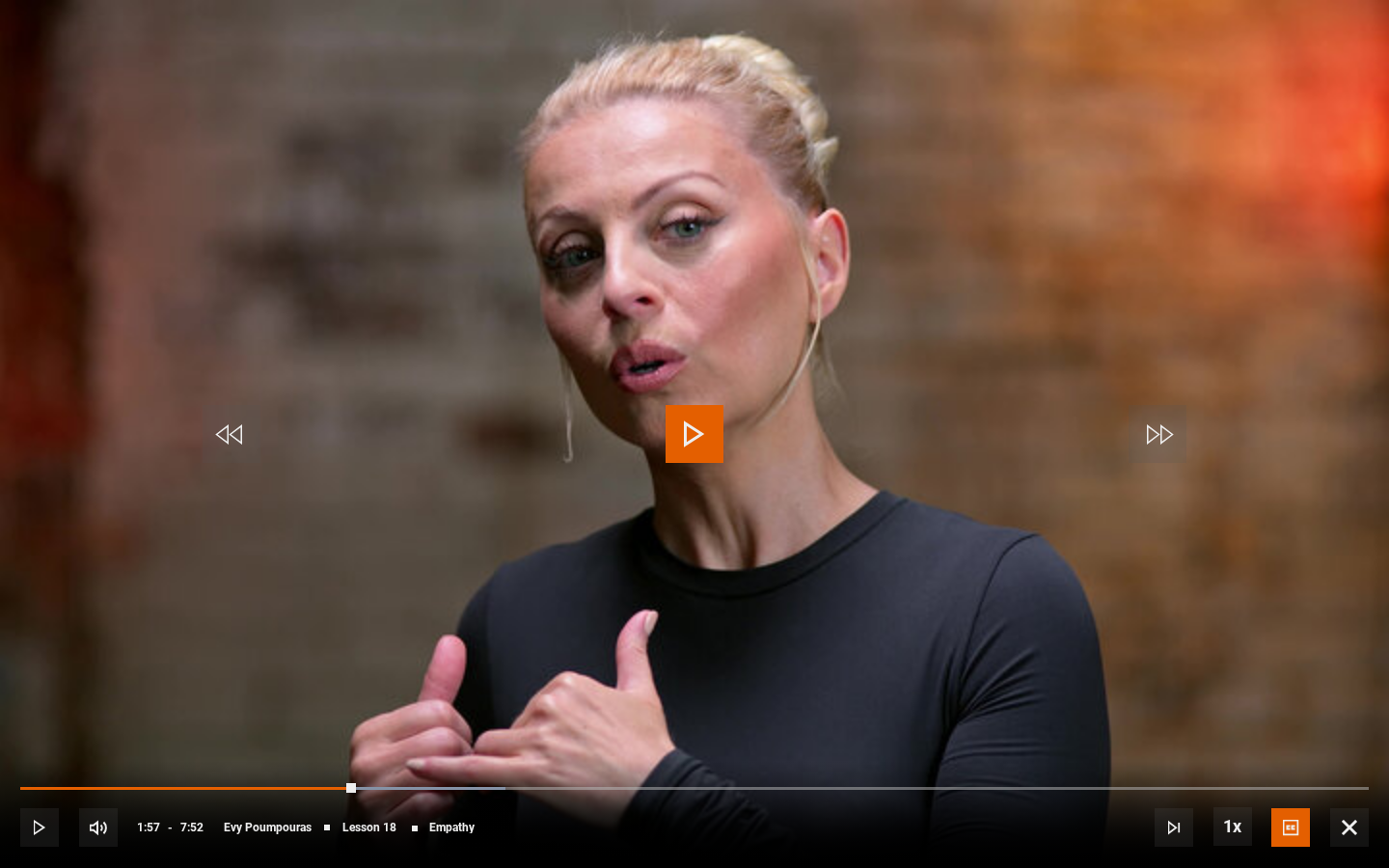 click at bounding box center [232, 434] 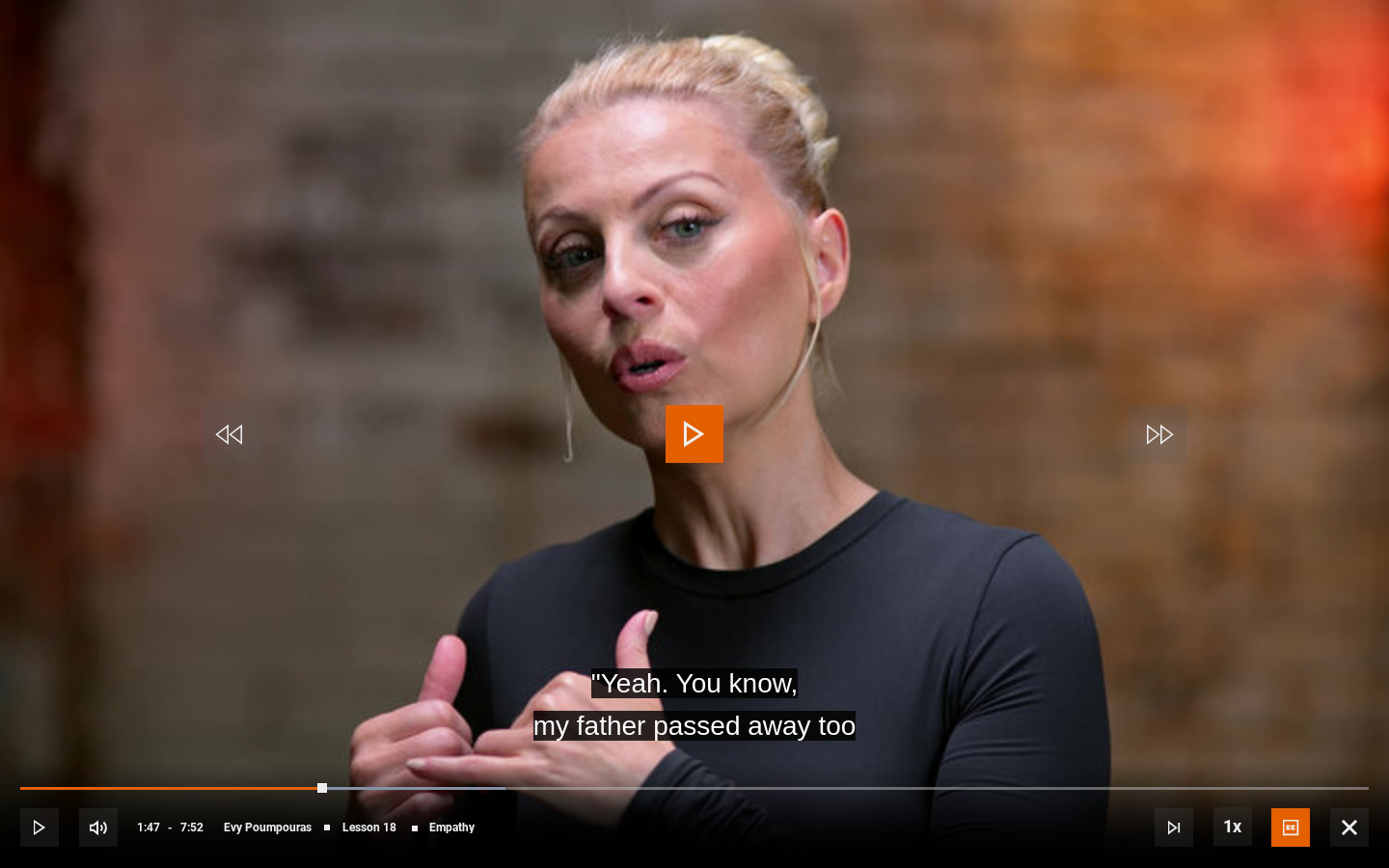 click at bounding box center [694, 434] 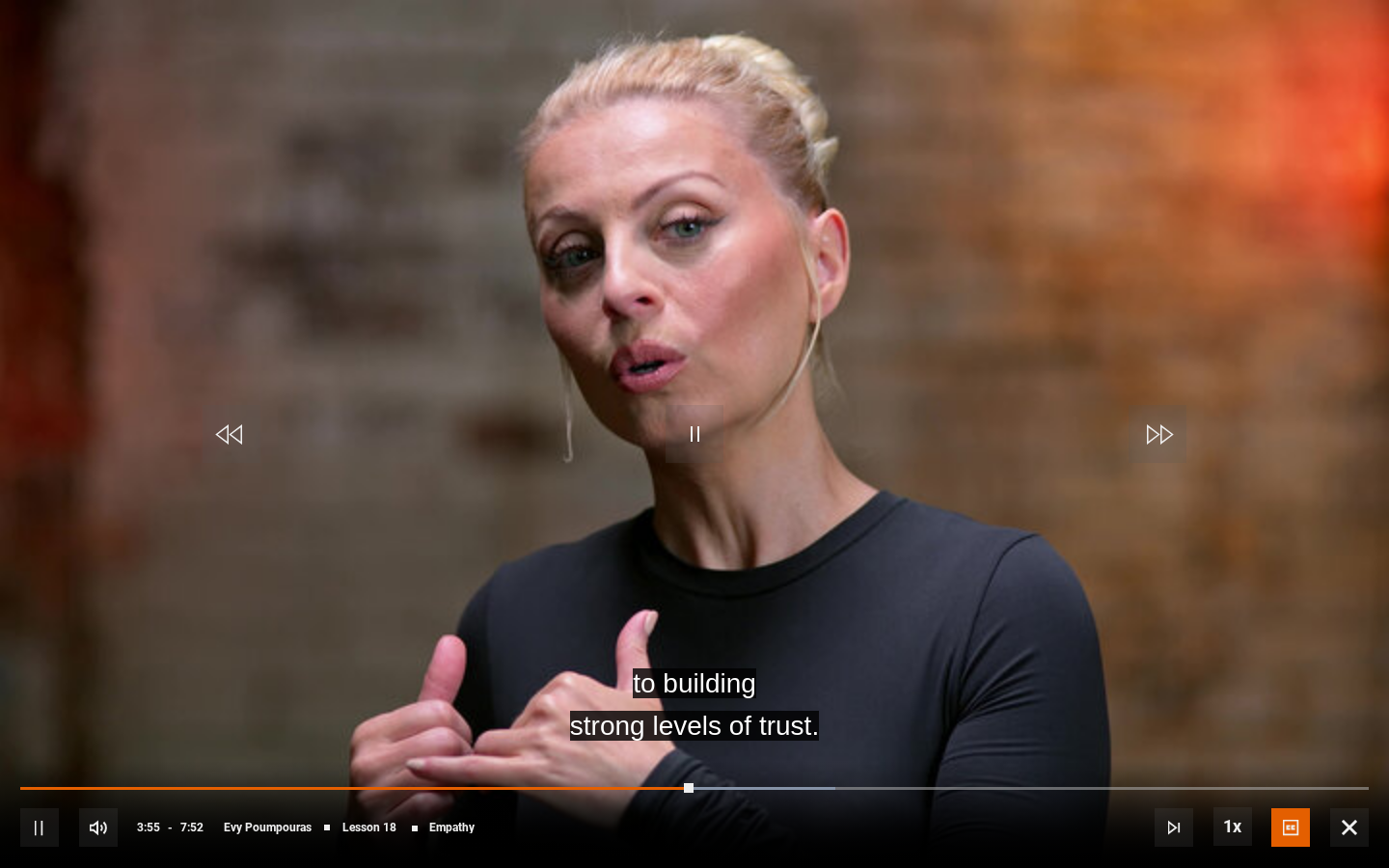 click at bounding box center [694, 434] 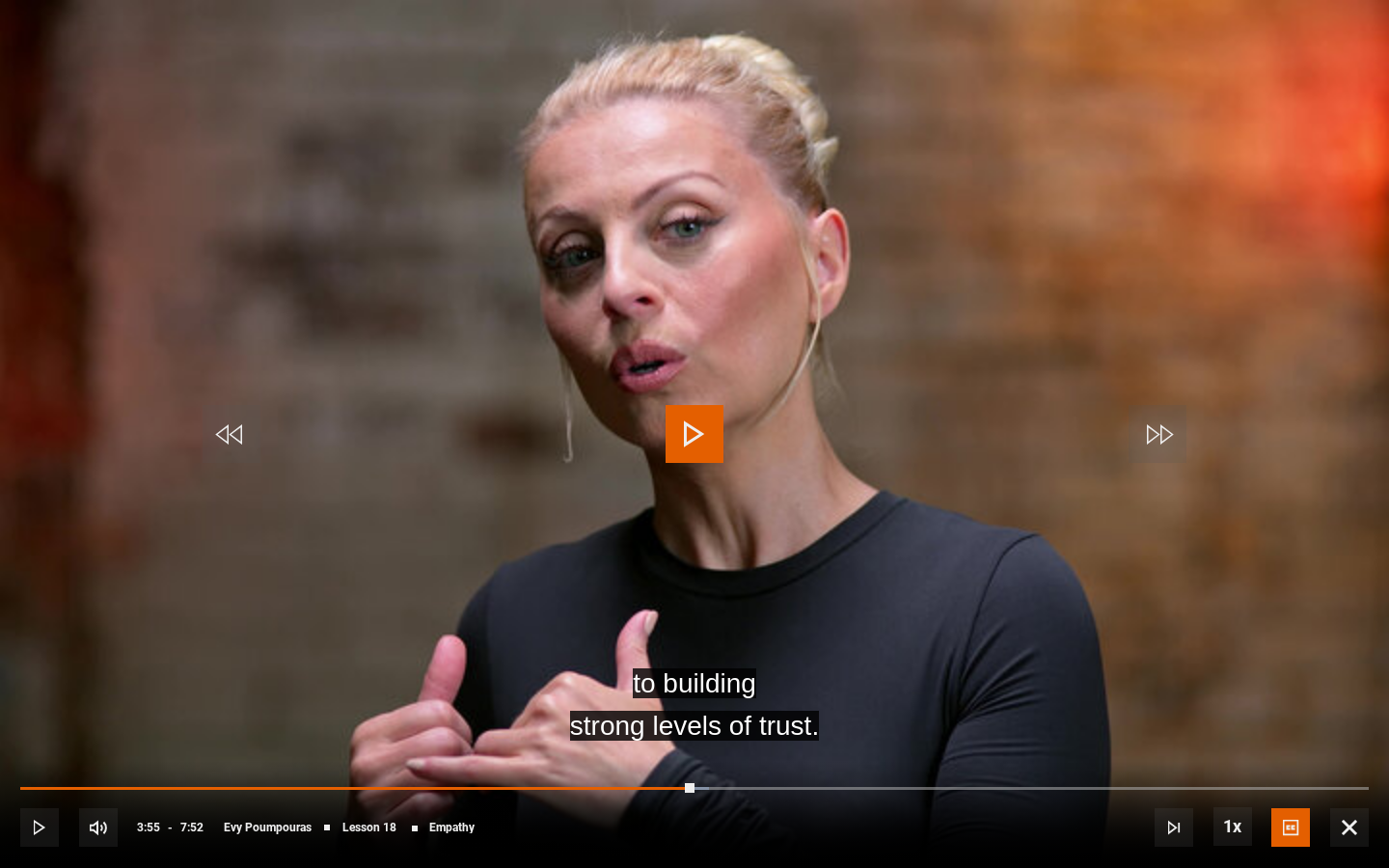 drag, startPoint x: 686, startPoint y: 447, endPoint x: 671, endPoint y: 428, distance: 24.207437 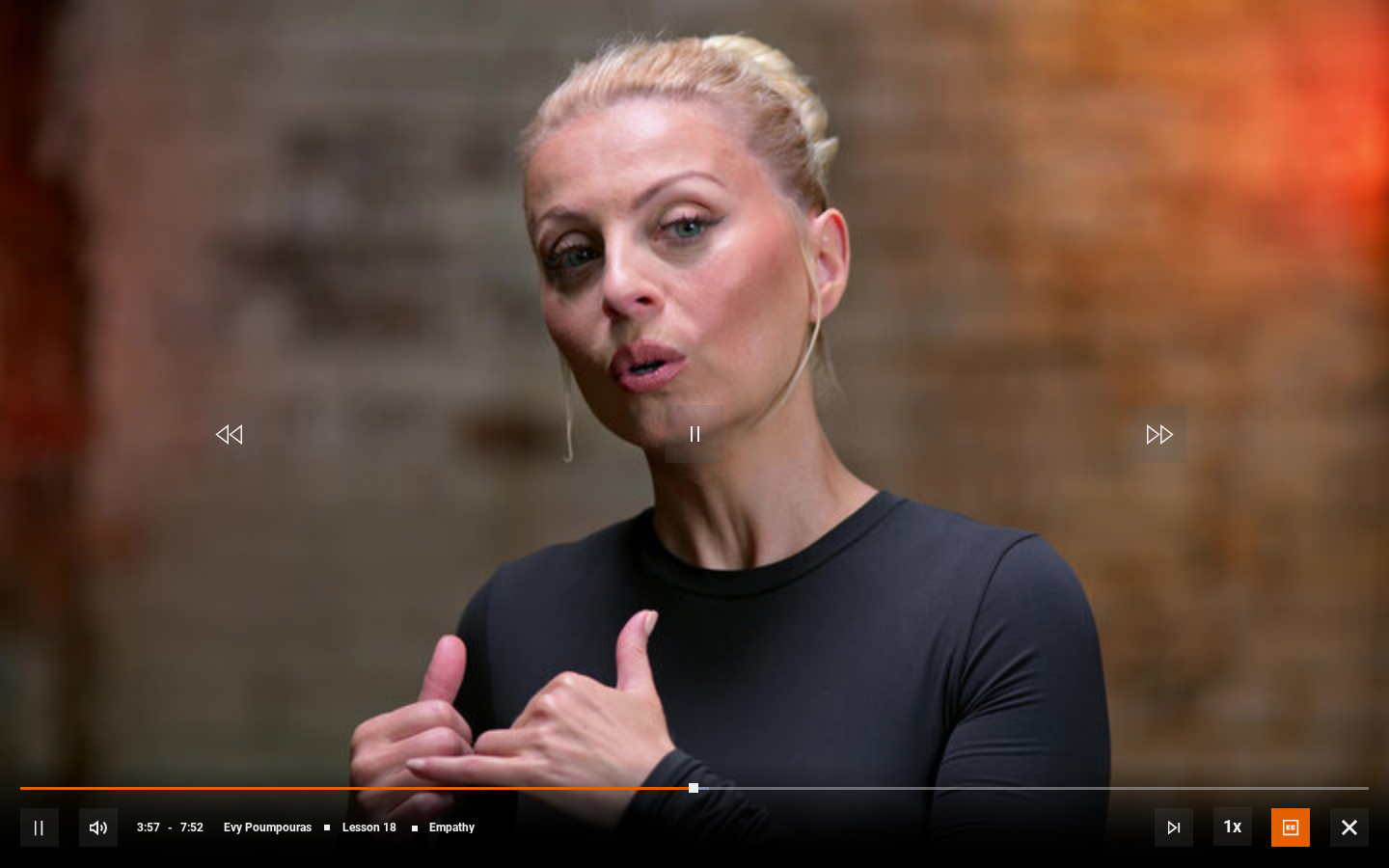 click at bounding box center [232, 434] 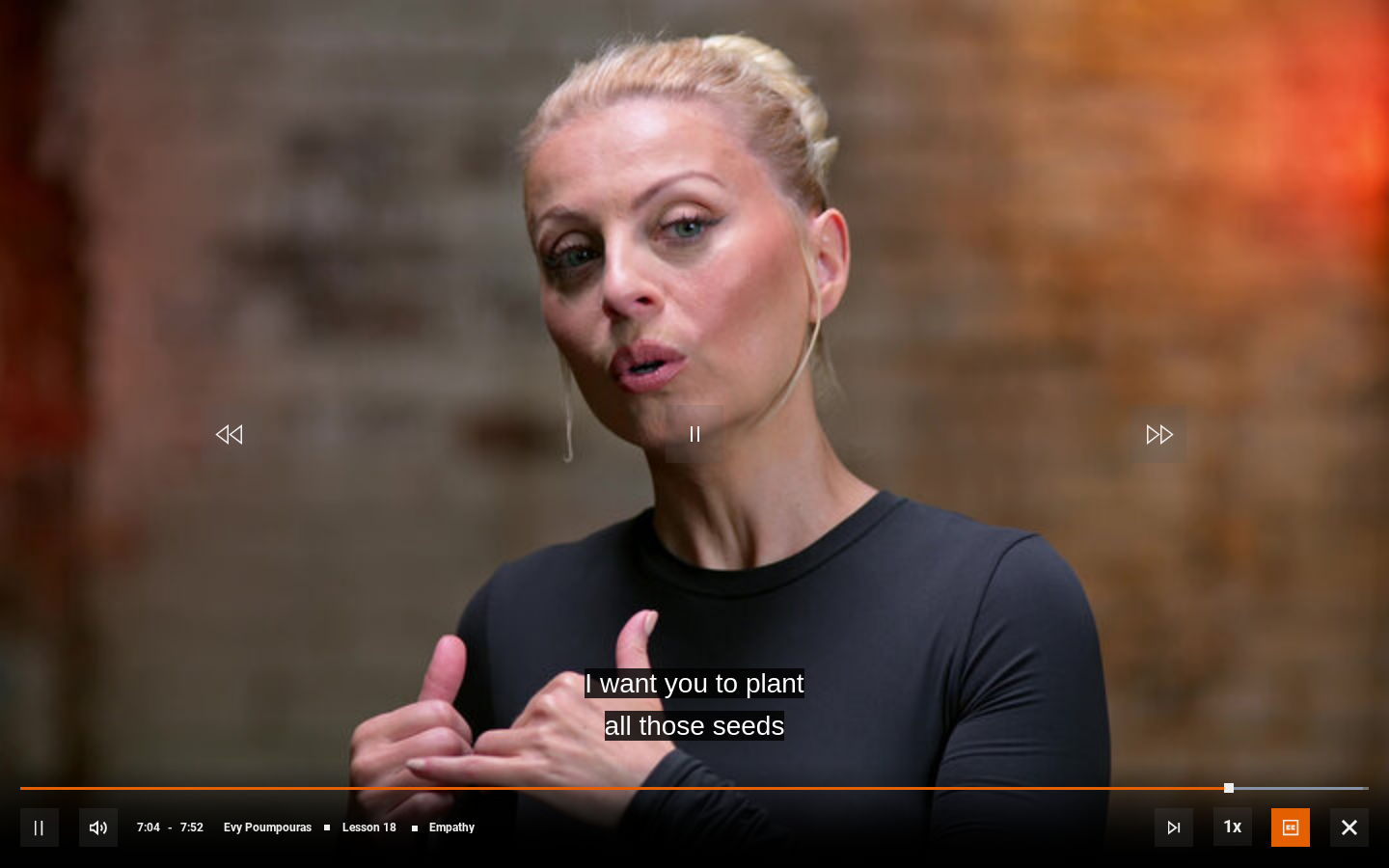 click at bounding box center (694, 434) 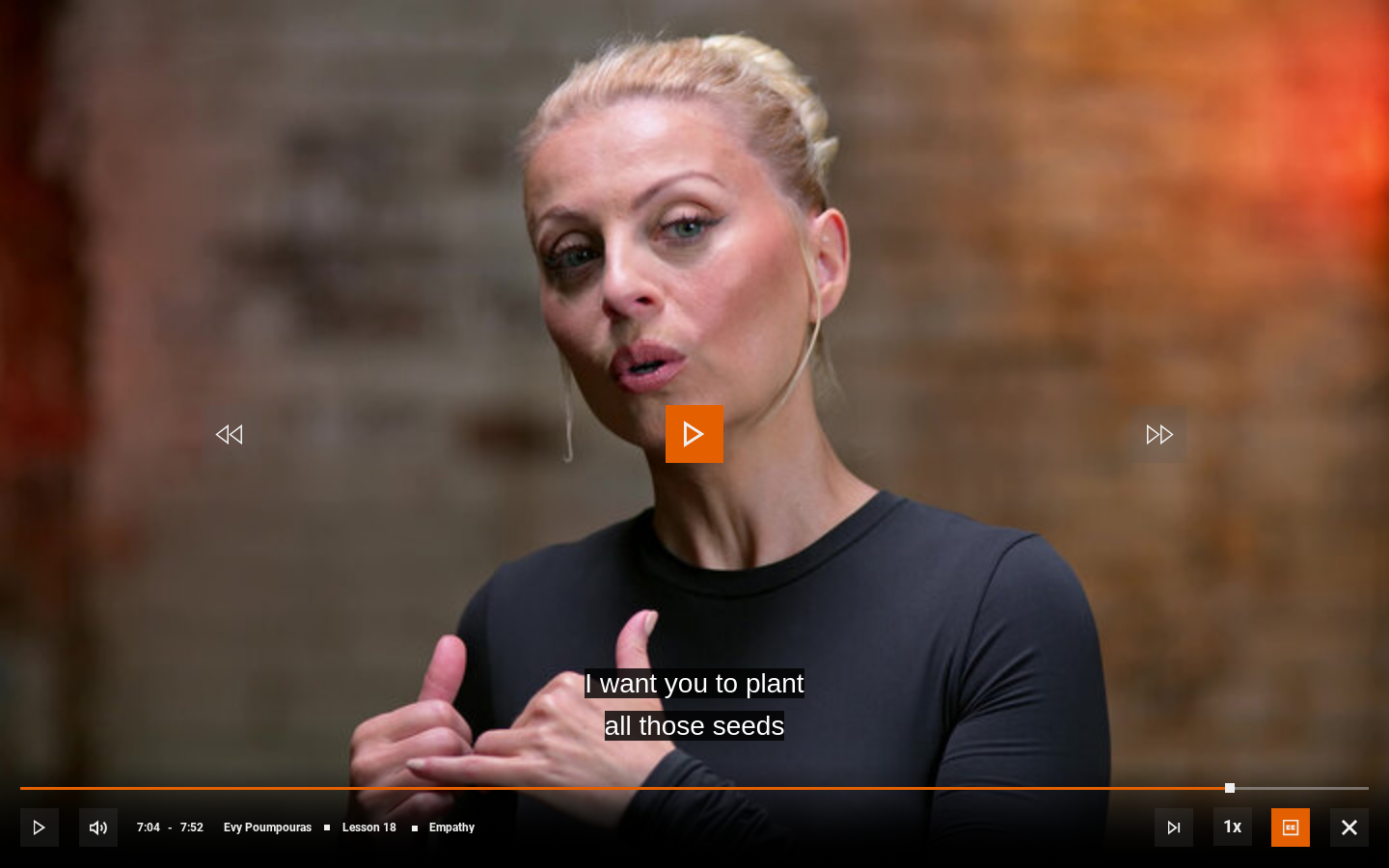 click at bounding box center (694, 434) 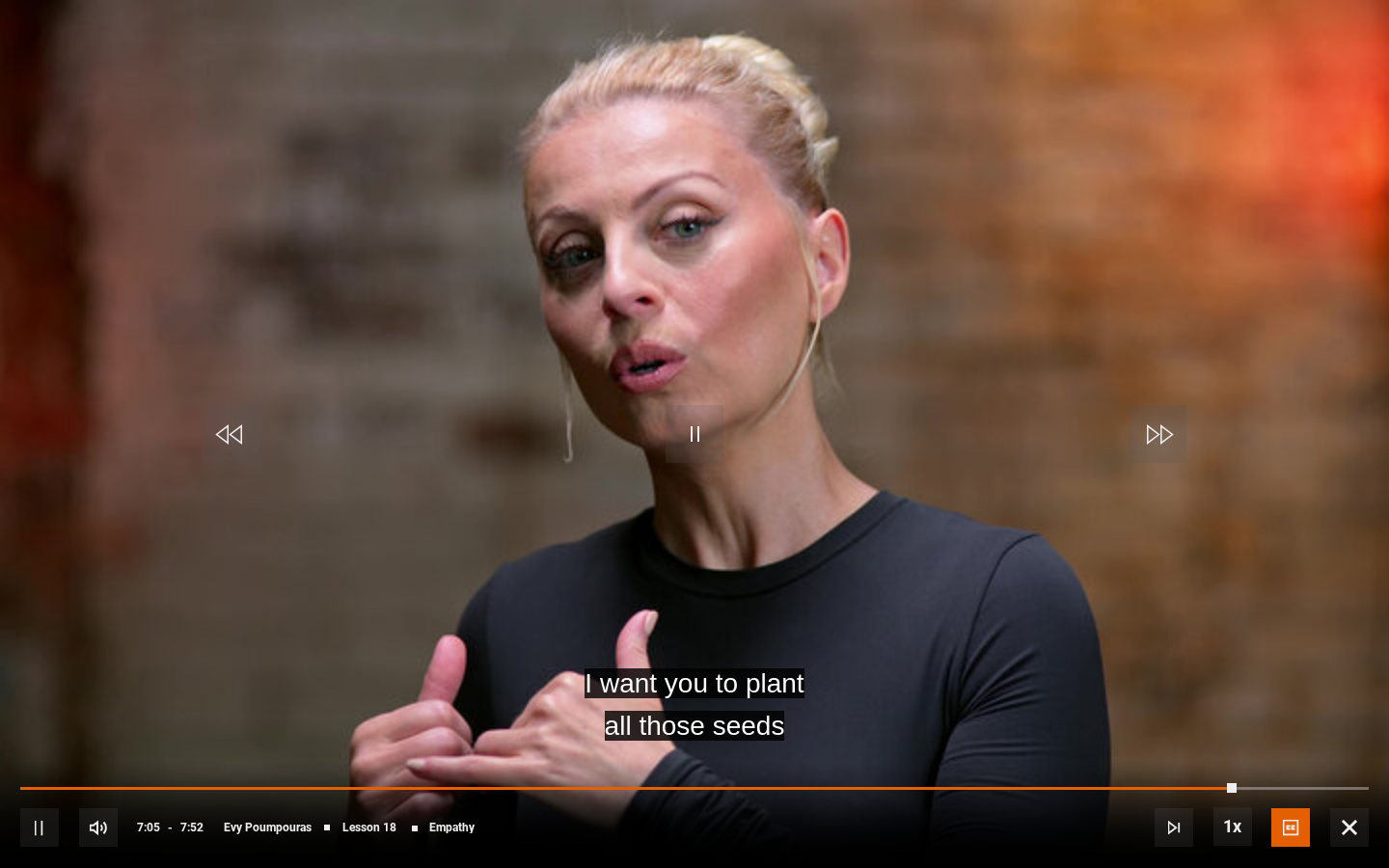 click at bounding box center (232, 434) 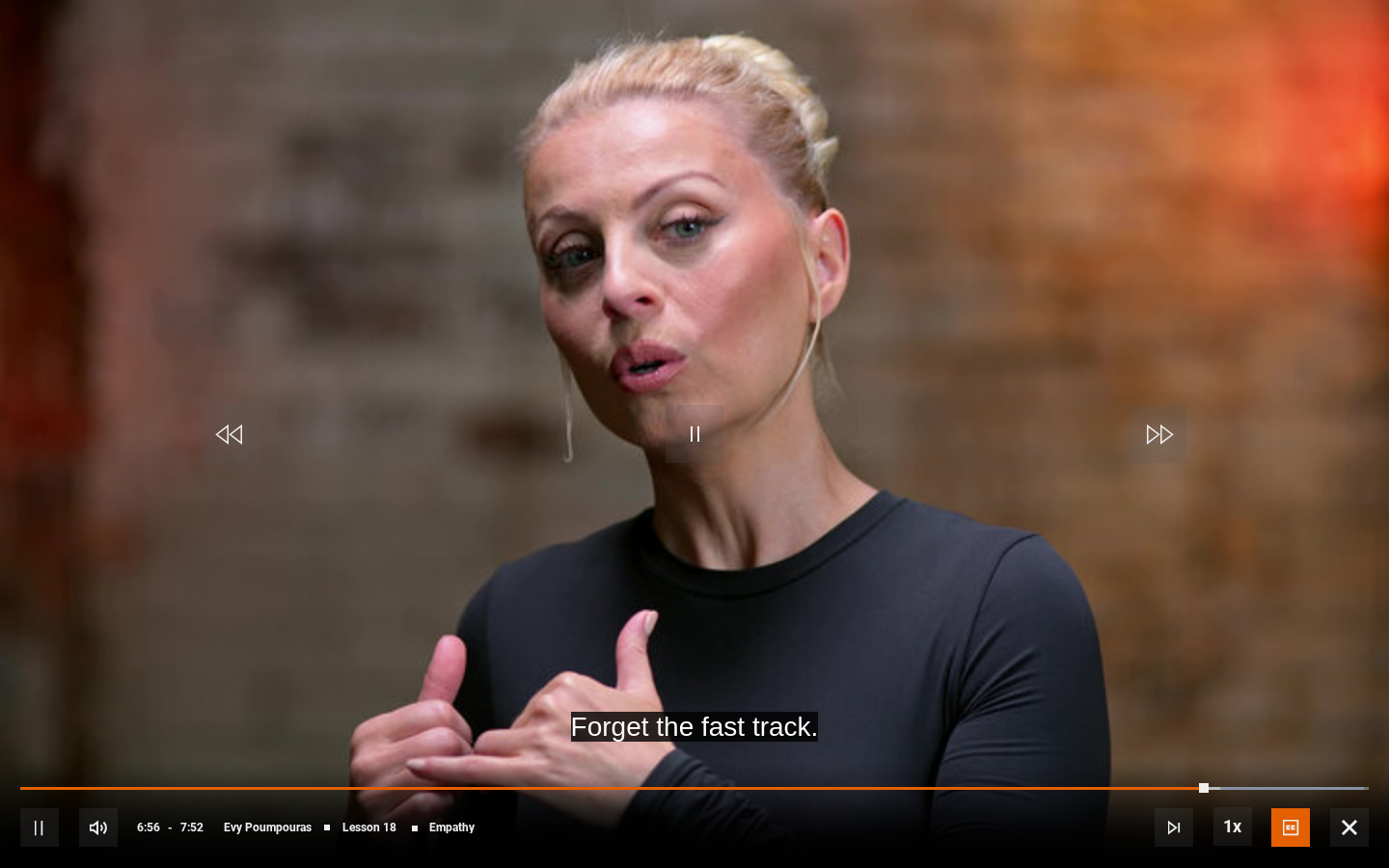 click at bounding box center (694, 434) 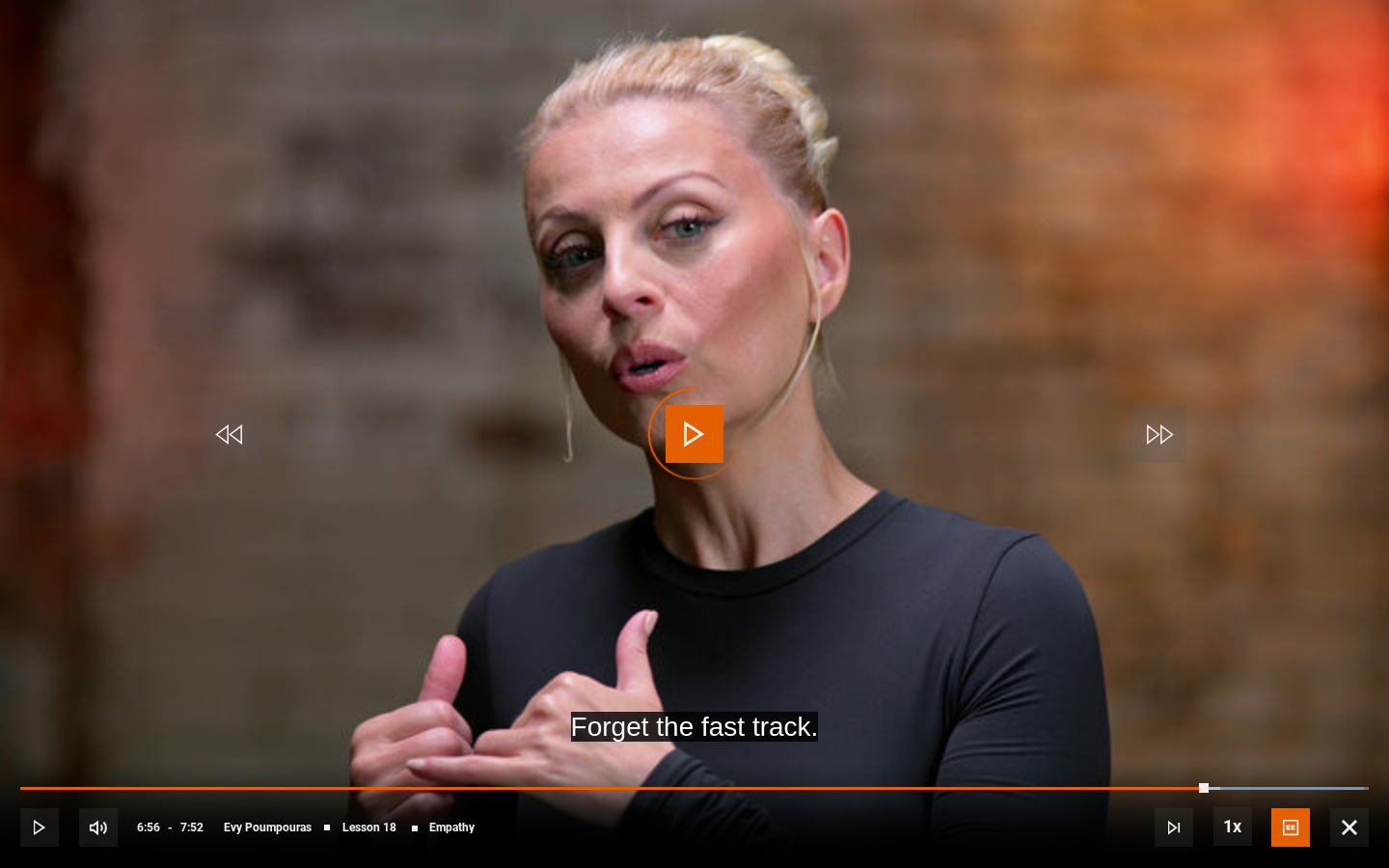 click on "Video Player is loading." at bounding box center (694, 434) 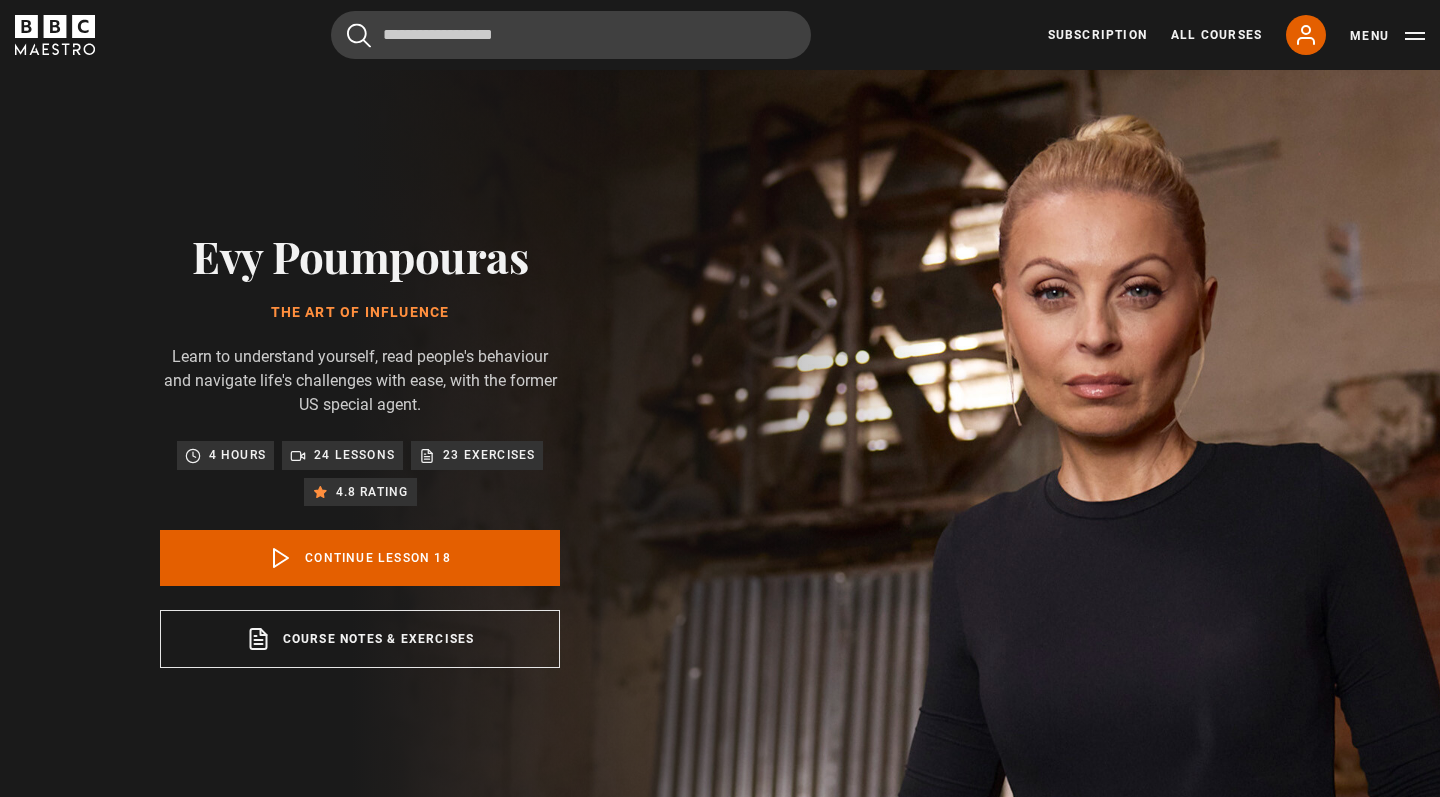 scroll, scrollTop: 826, scrollLeft: 0, axis: vertical 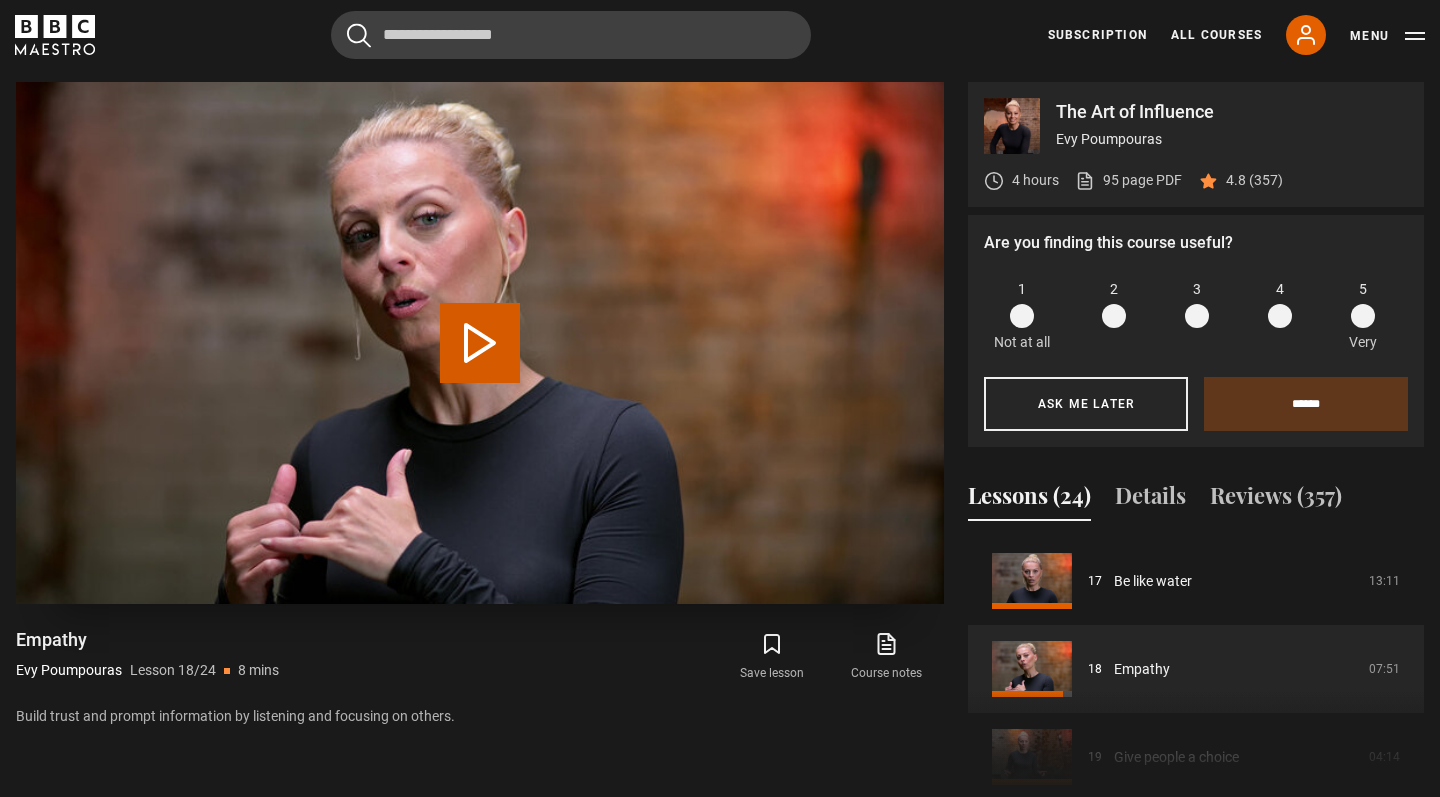 click on "Play Lesson Empathy" at bounding box center (480, 343) 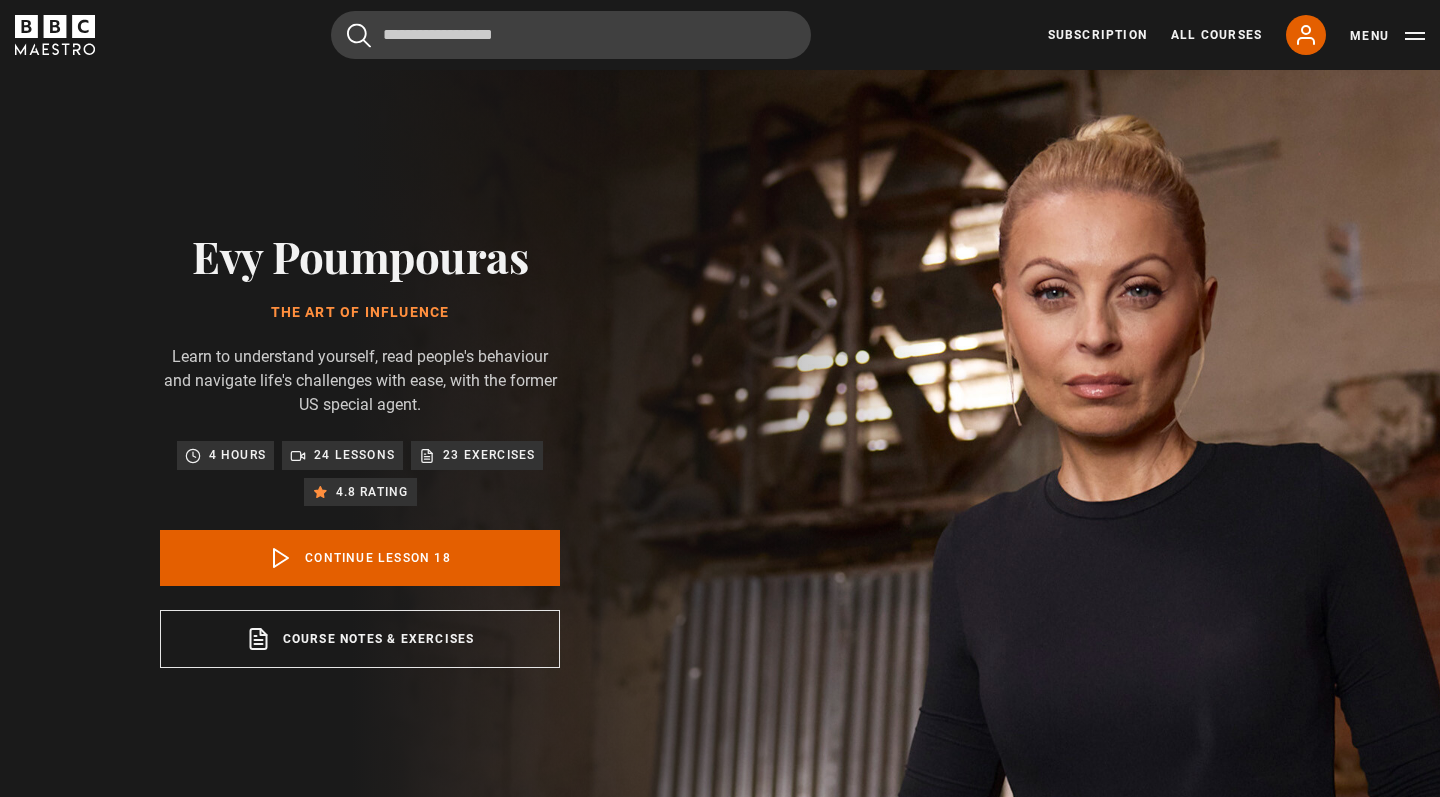 scroll, scrollTop: 826, scrollLeft: 0, axis: vertical 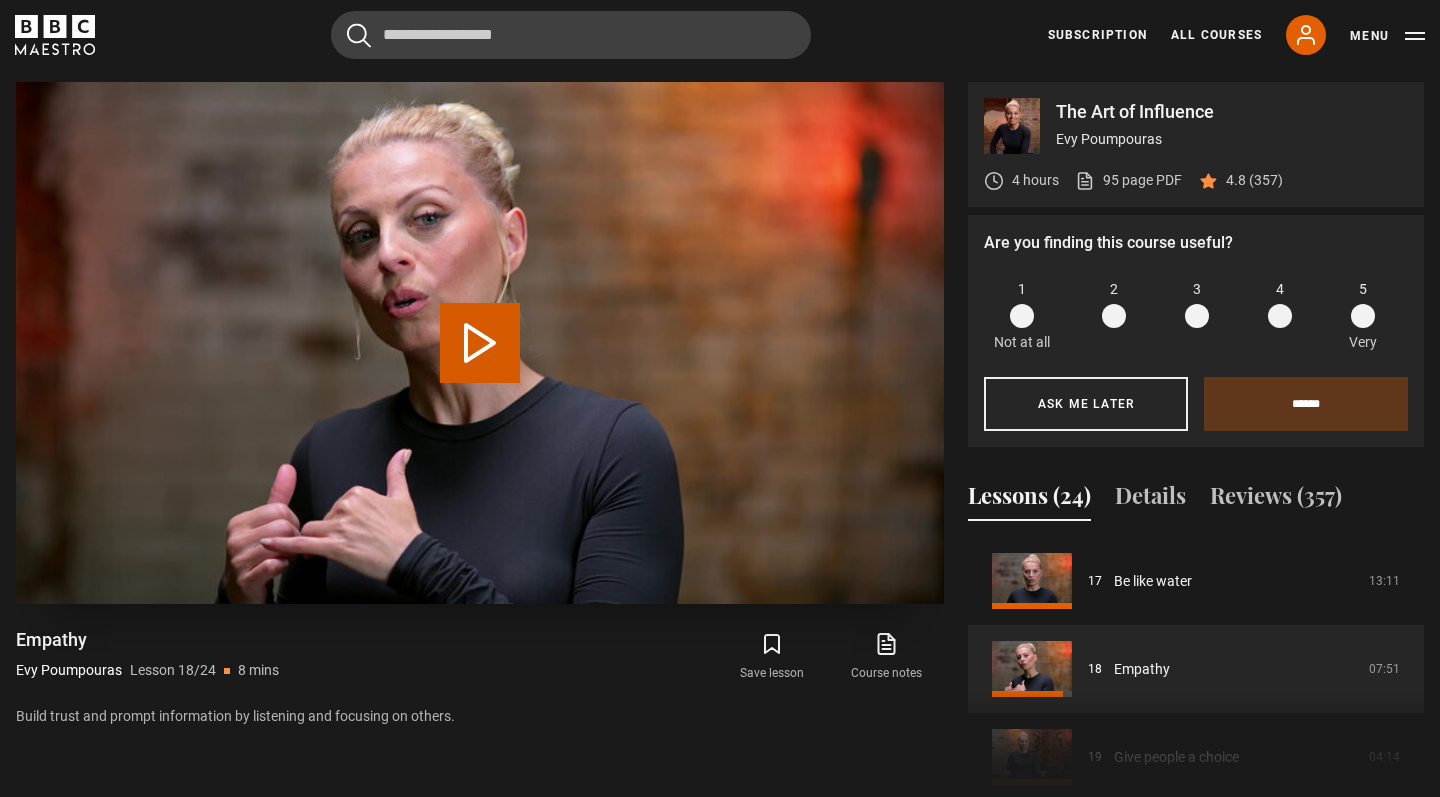 click on "Play Lesson Empathy" at bounding box center [480, 343] 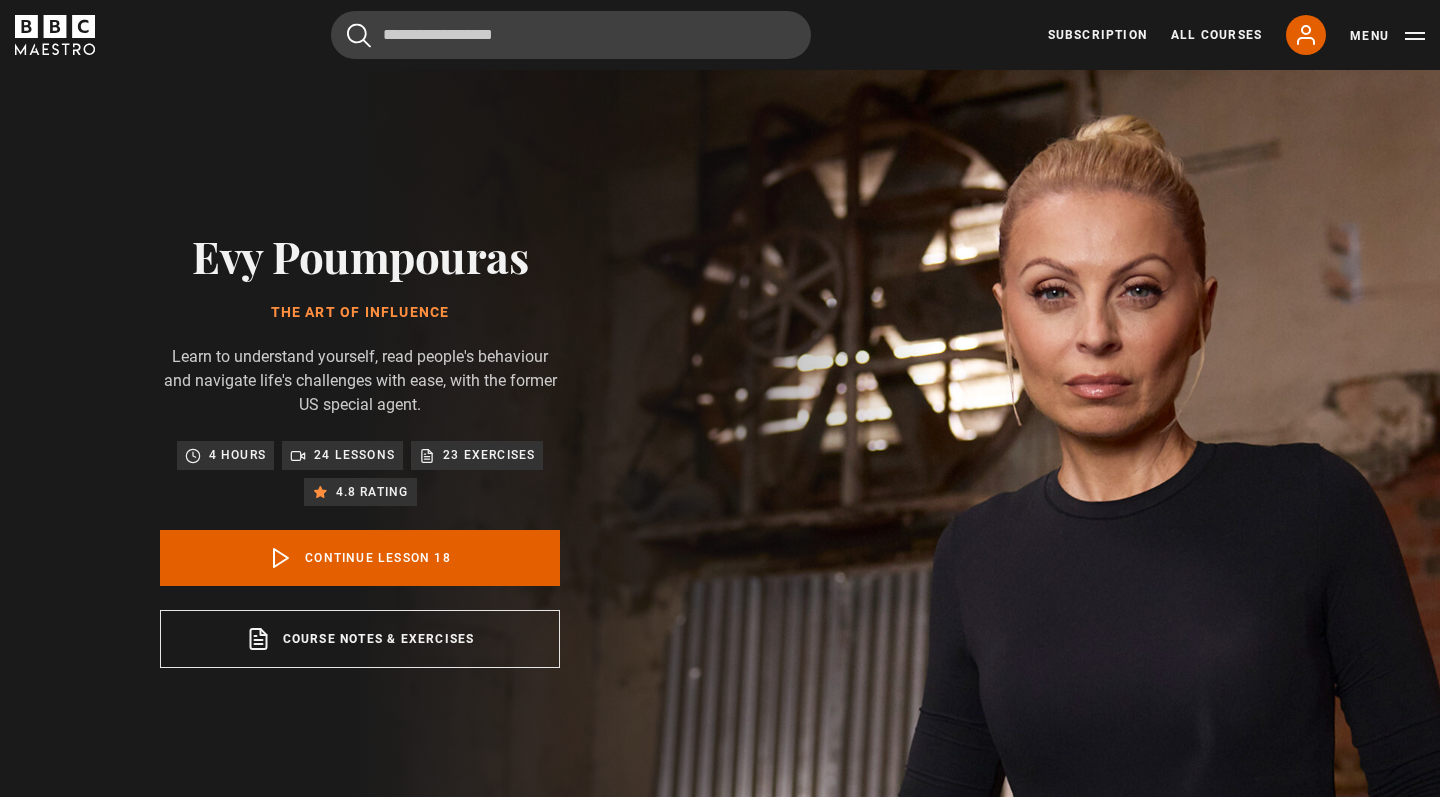 scroll, scrollTop: 826, scrollLeft: 0, axis: vertical 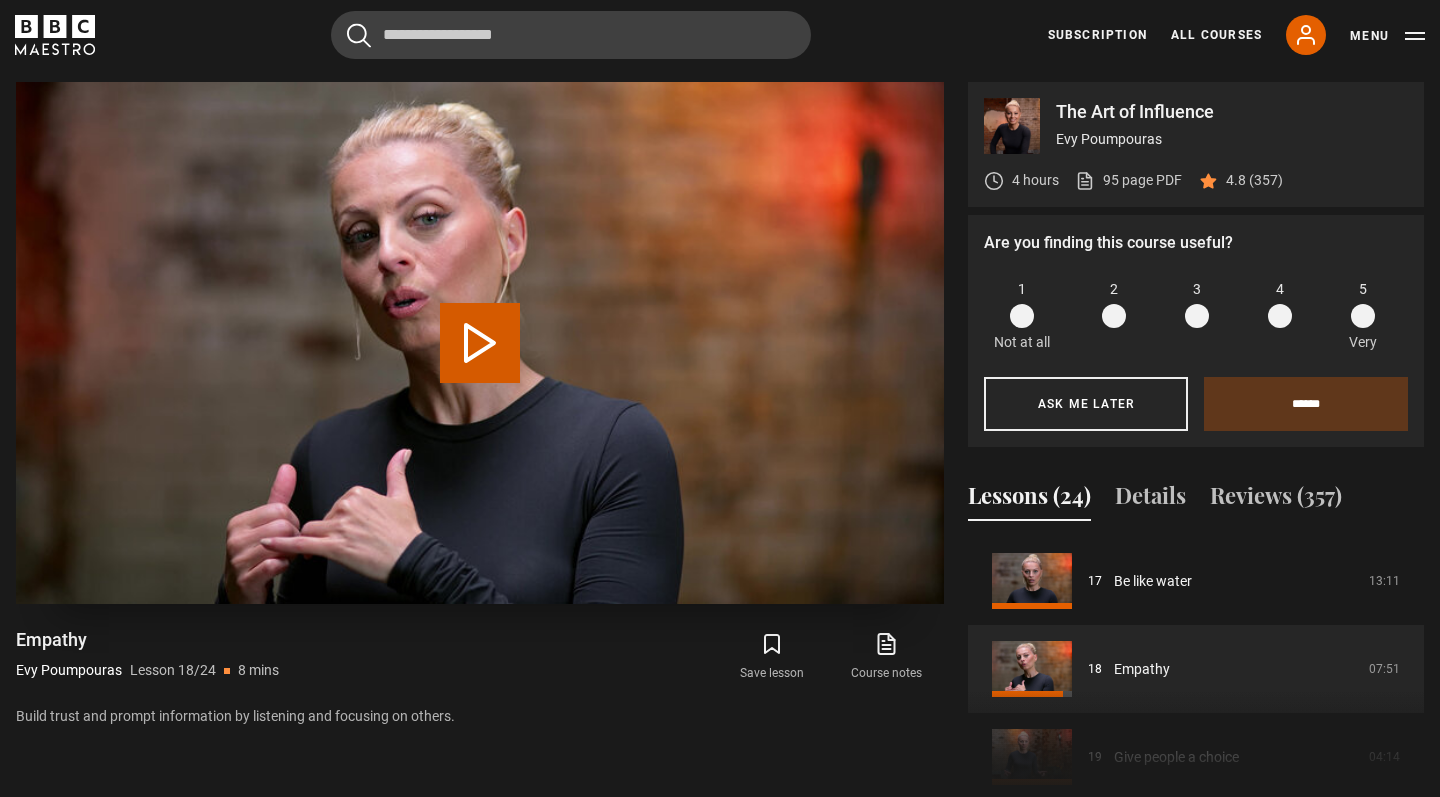 click on "Play Lesson Empathy" at bounding box center (480, 343) 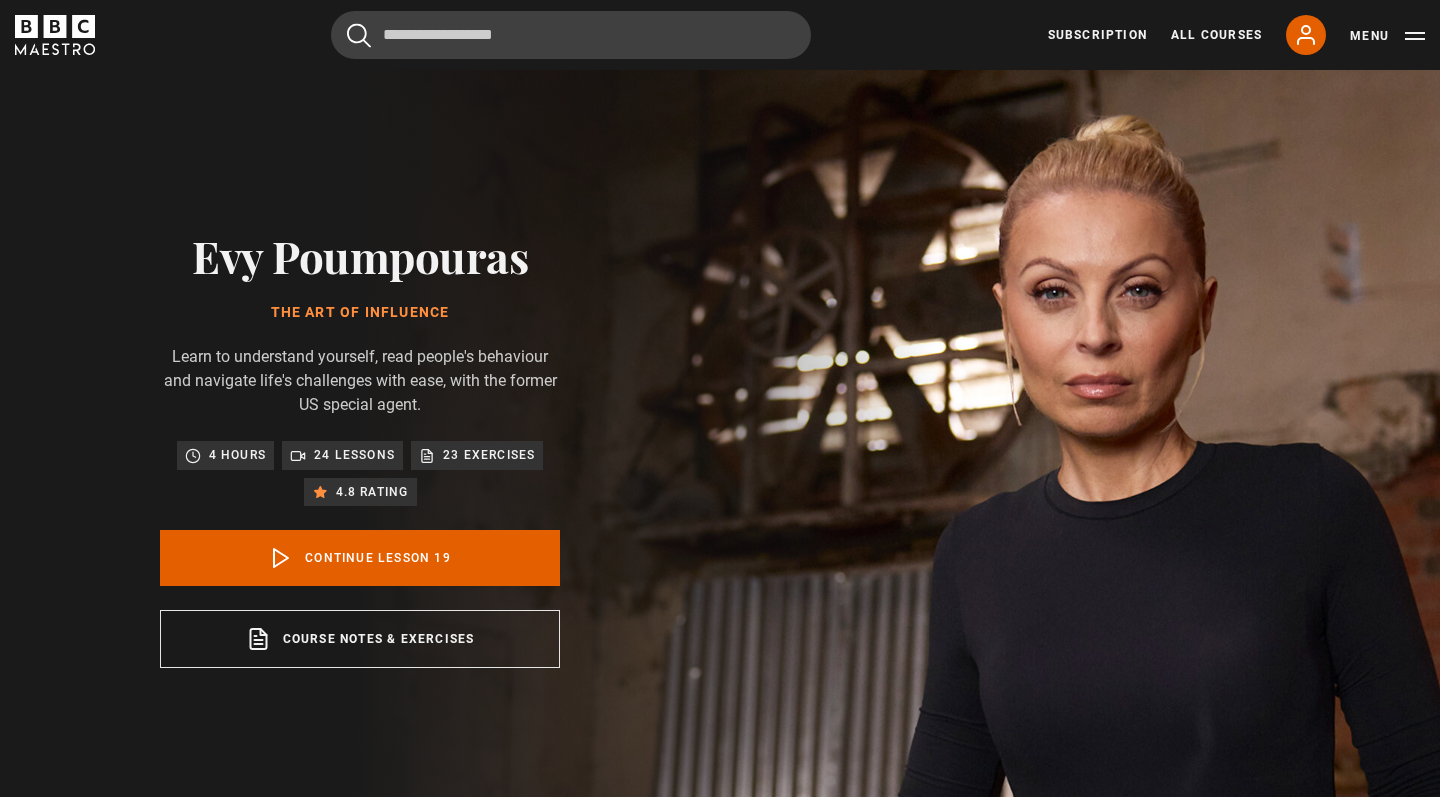scroll, scrollTop: 826, scrollLeft: 0, axis: vertical 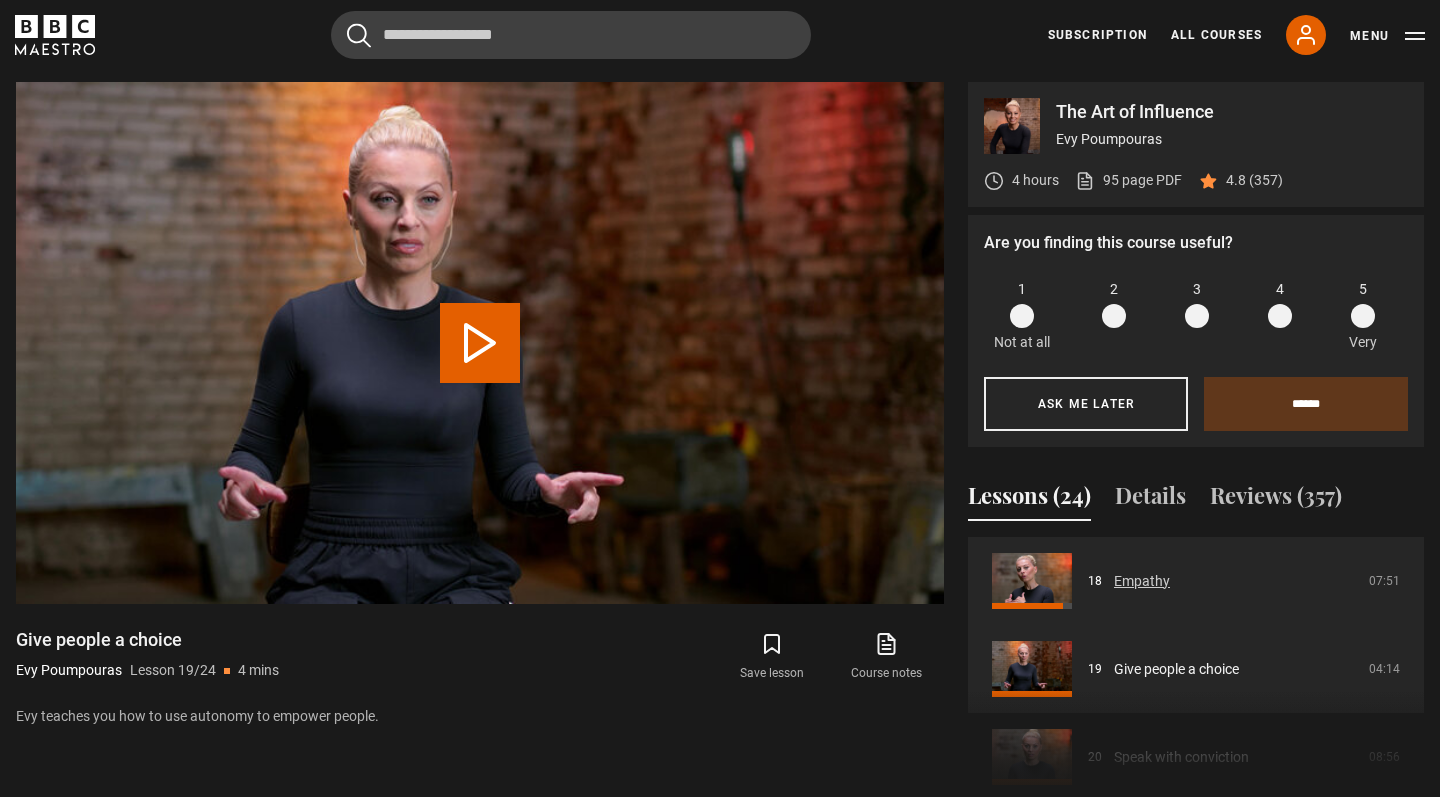 click on "Empathy" at bounding box center (1142, 581) 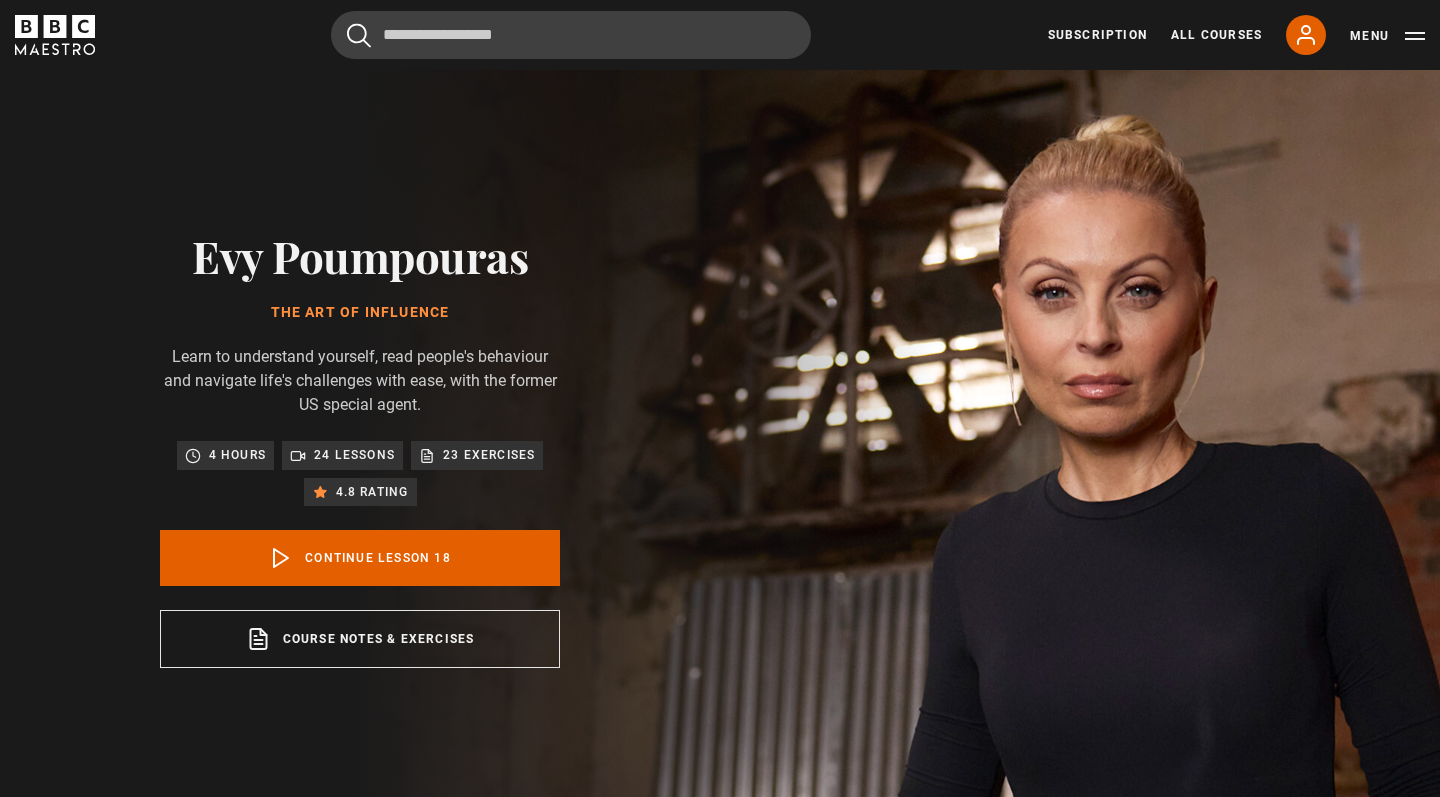scroll, scrollTop: 826, scrollLeft: 0, axis: vertical 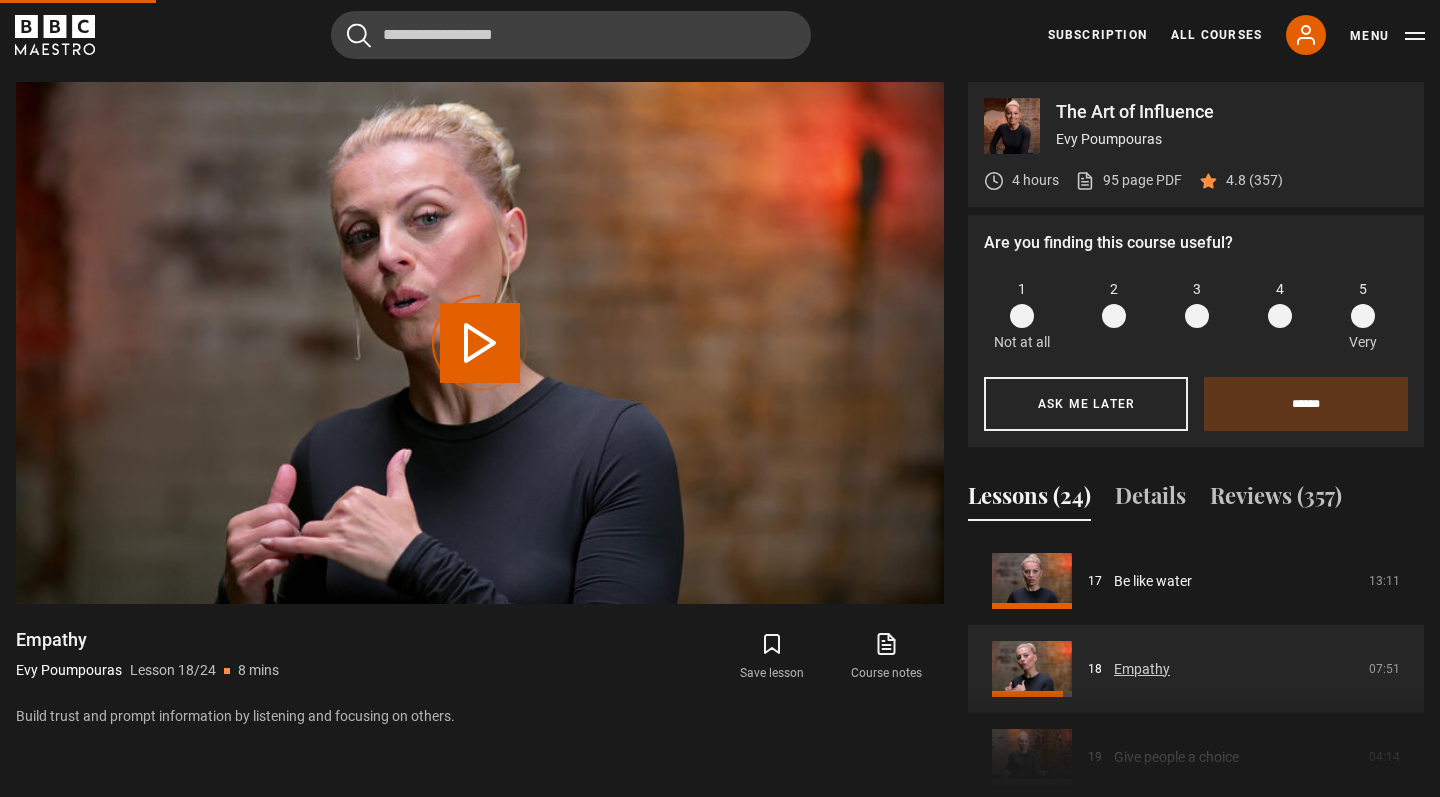 click on "Empathy" at bounding box center [1142, 669] 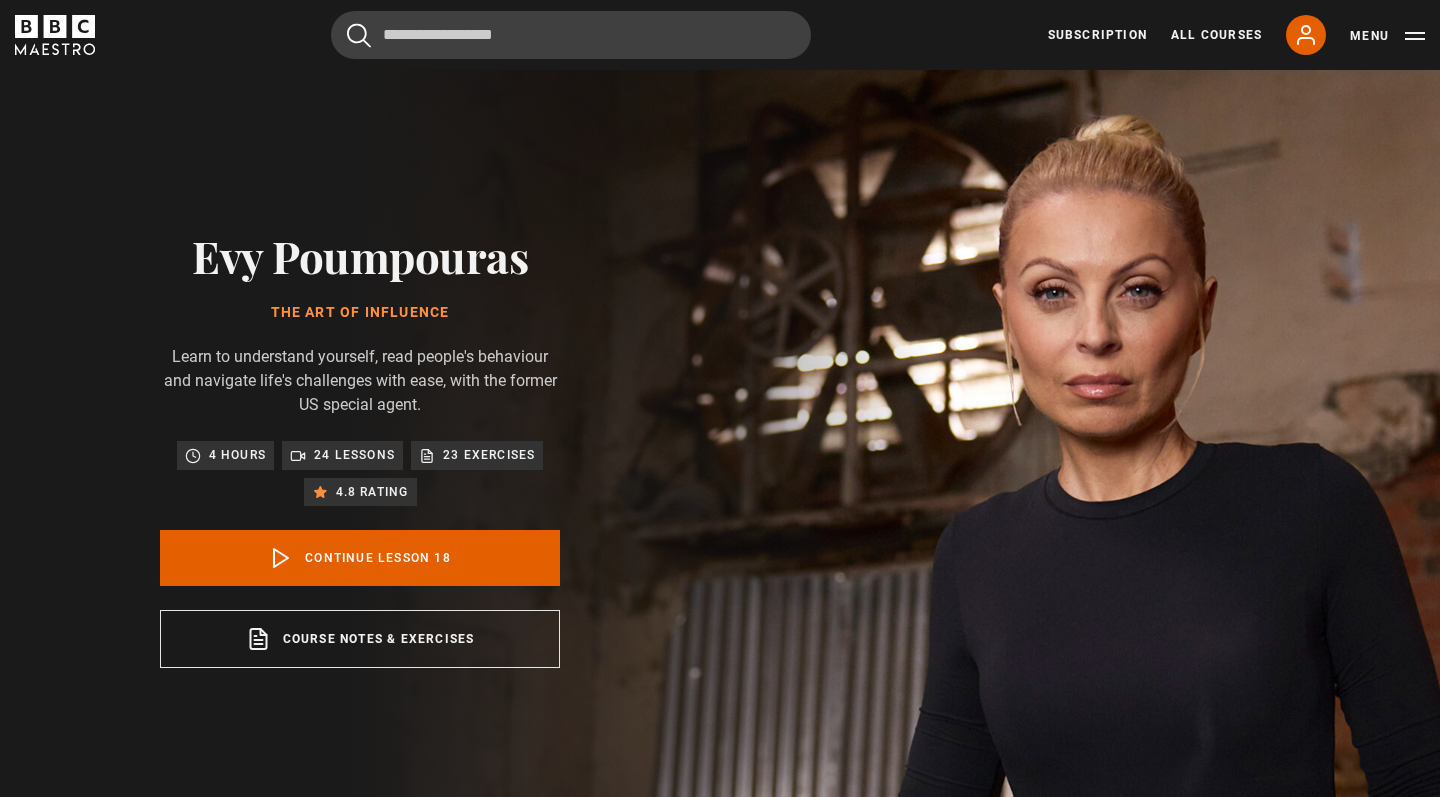 scroll, scrollTop: 826, scrollLeft: 0, axis: vertical 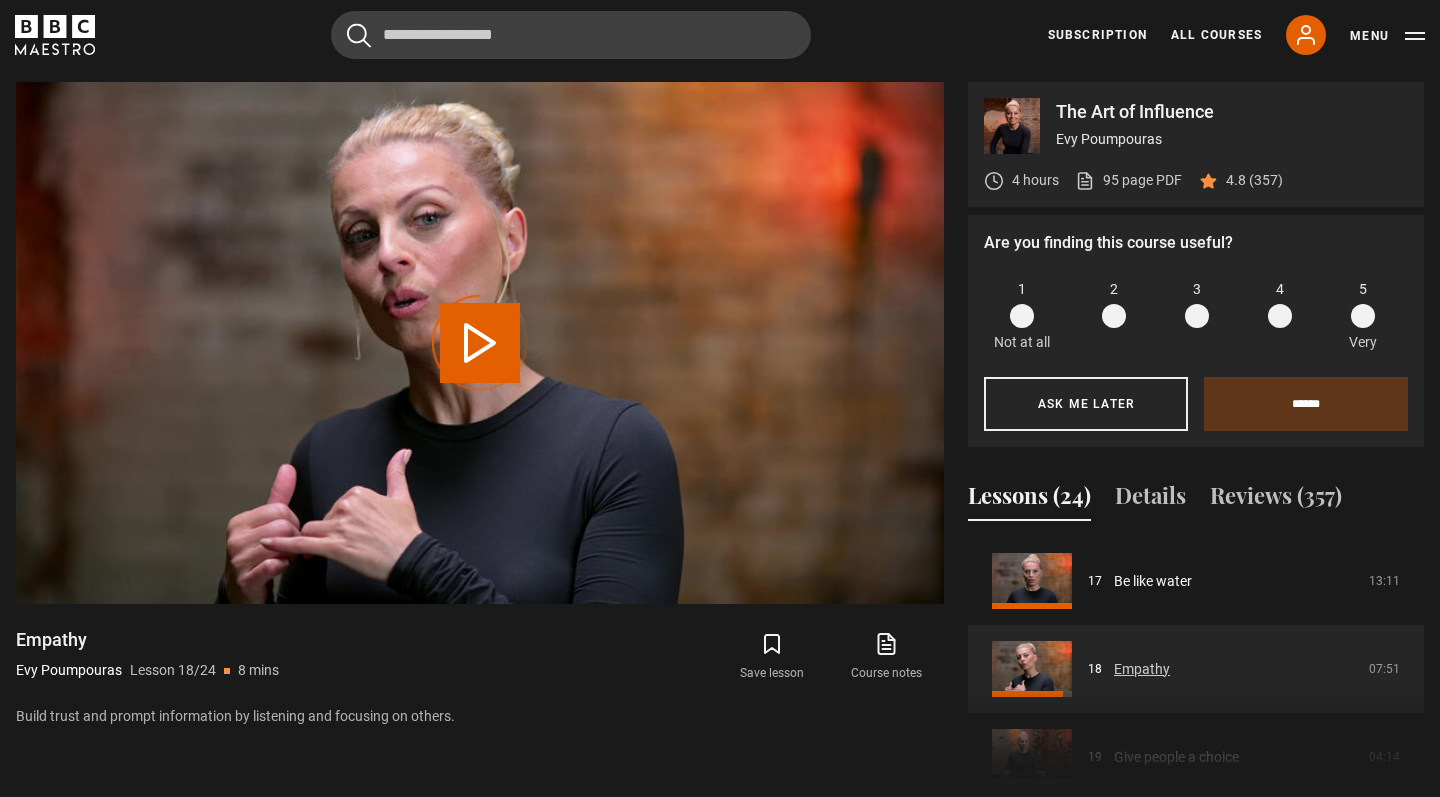 click on "Empathy" at bounding box center (1142, 669) 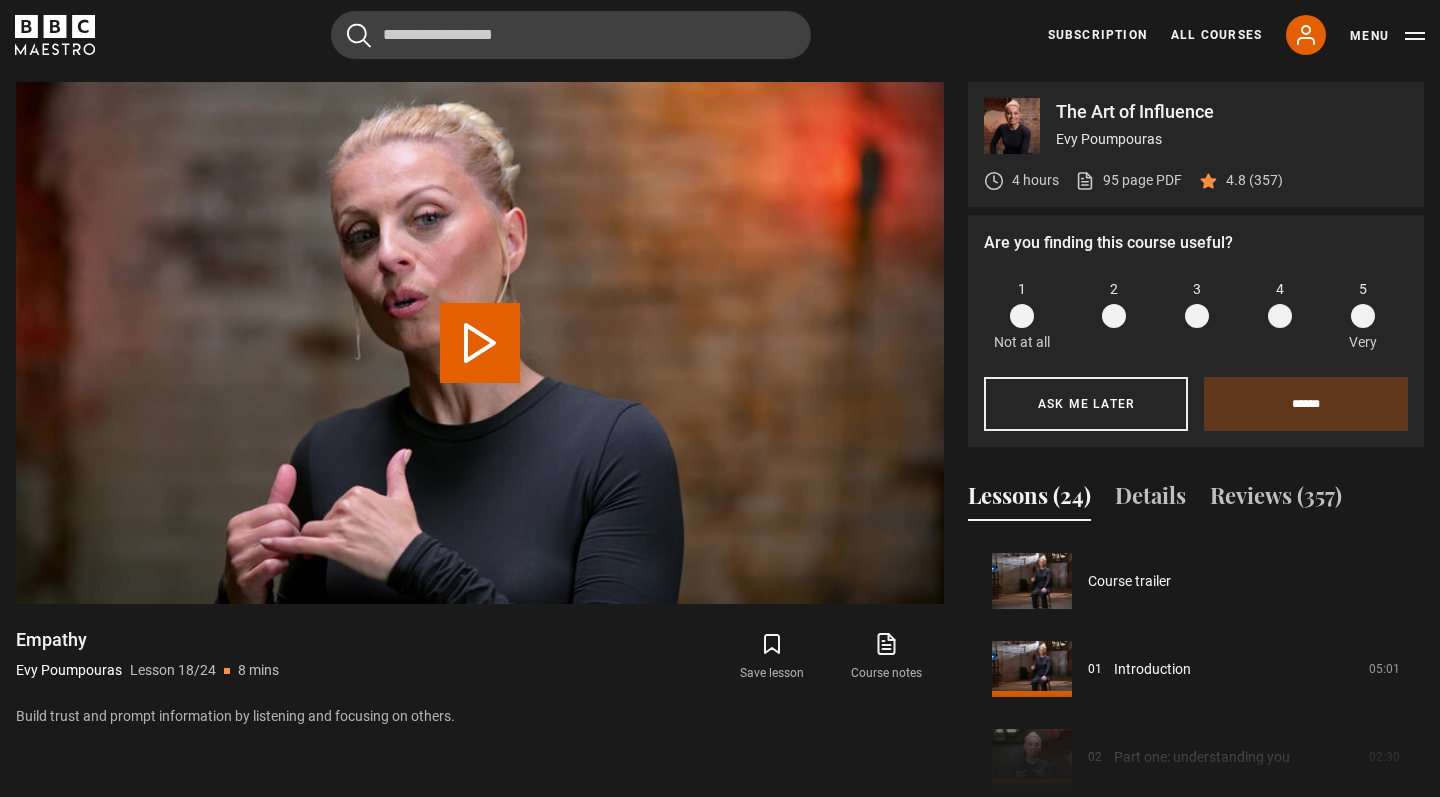 scroll, scrollTop: 889, scrollLeft: 0, axis: vertical 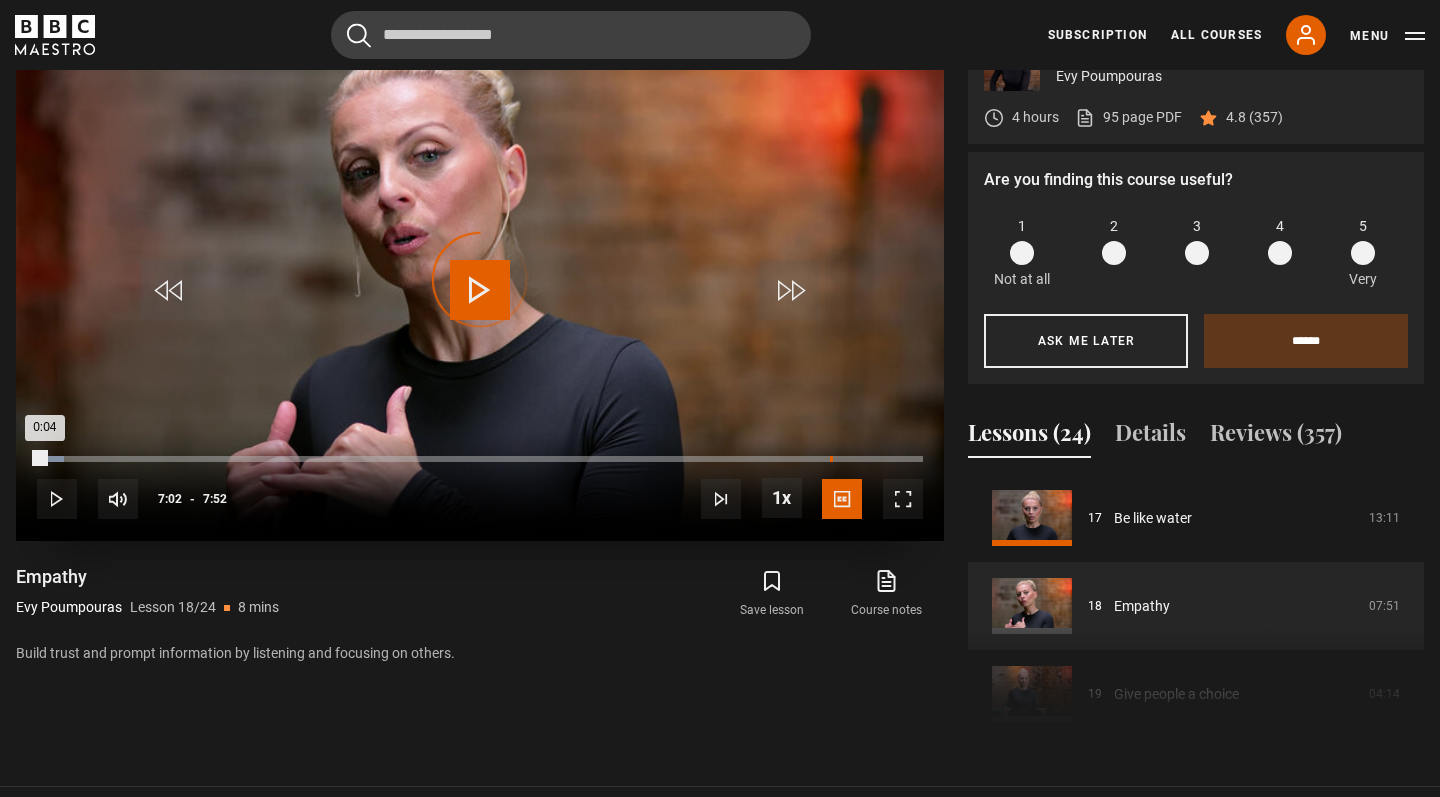 click on "7:02" at bounding box center (831, 459) 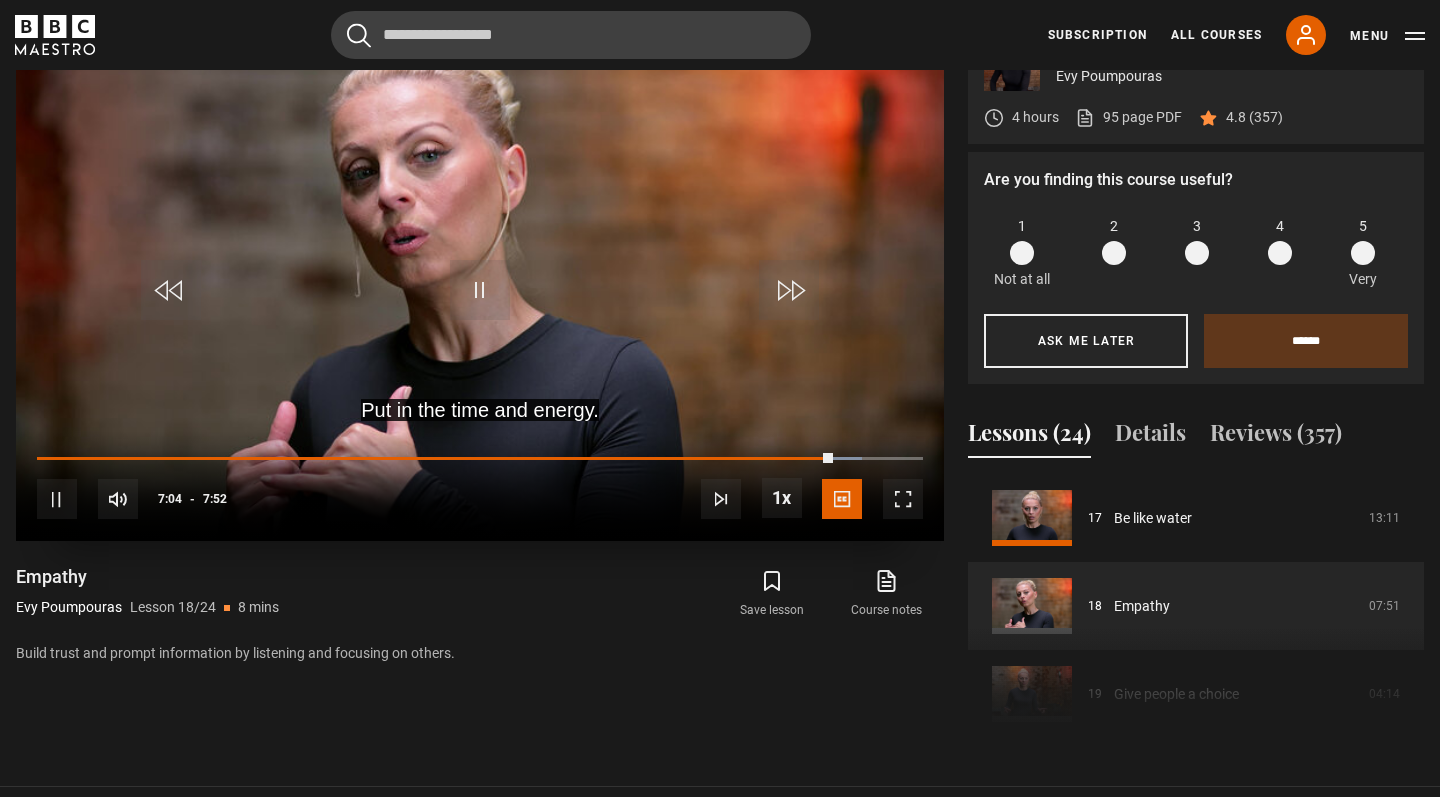 click on "10s Skip Back 10 seconds Pause 10s Skip Forward 10 seconds Loaded :  93.14% 6:46 7:04 Pause Mute Current Time  7:04 - Duration  7:52
[FIRST] [LAST]
Lesson 18
Empathy
1x Playback Rate 2x 1.5x 1x , selected 0.5x Captions captions off English  Captions , selected" at bounding box center (480, 486) 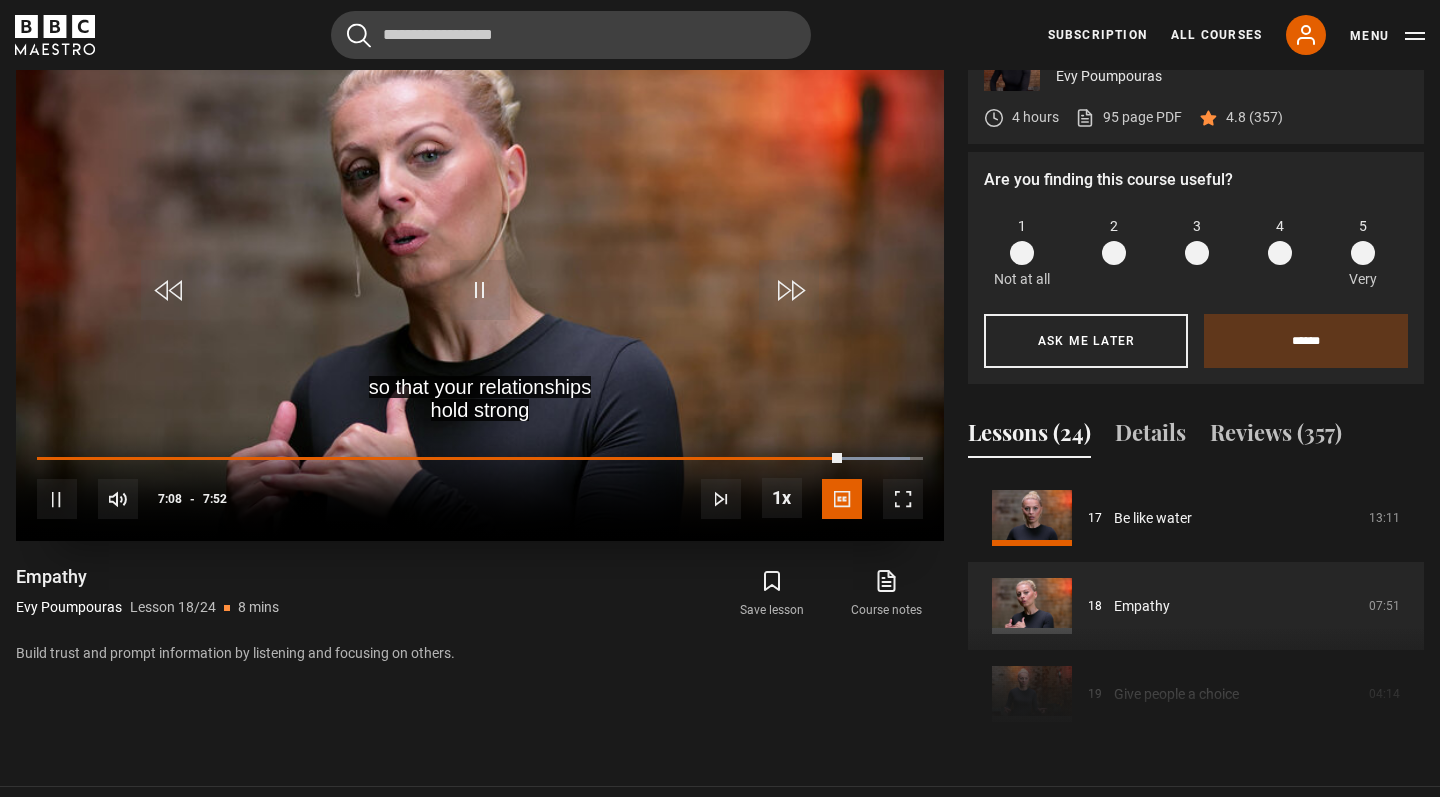 click at bounding box center [903, 499] 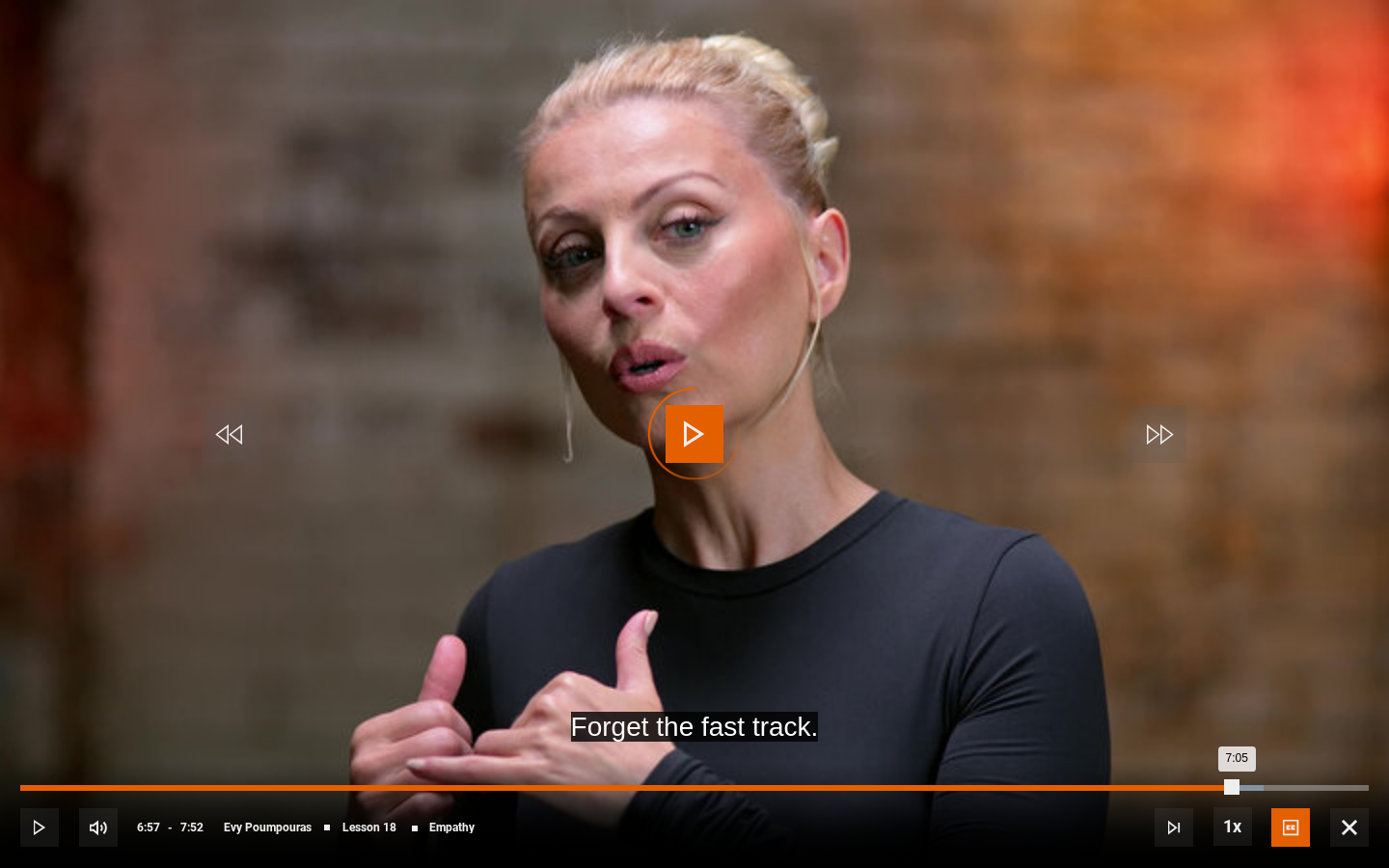 click on "6:57" at bounding box center [1213, 788] 